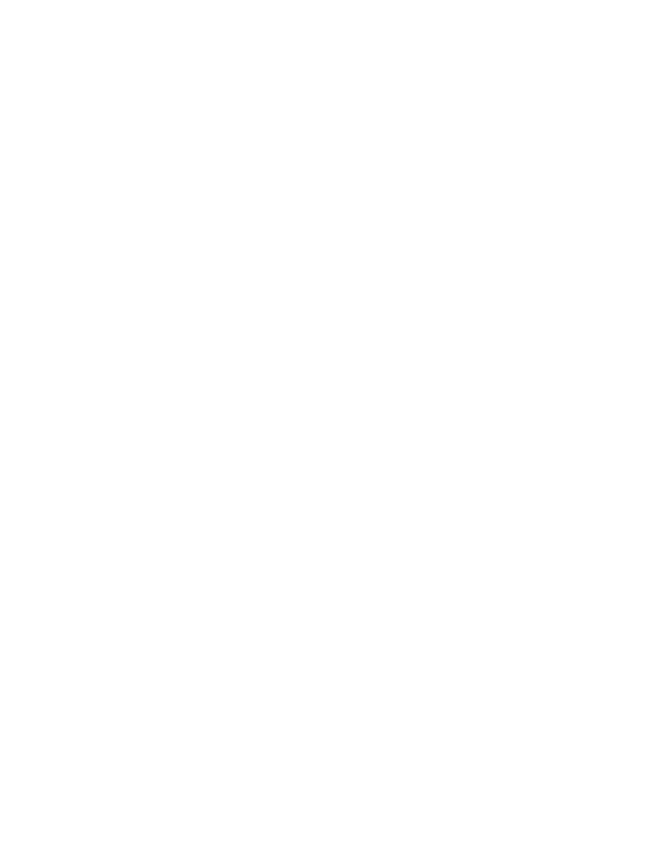scroll, scrollTop: 0, scrollLeft: 0, axis: both 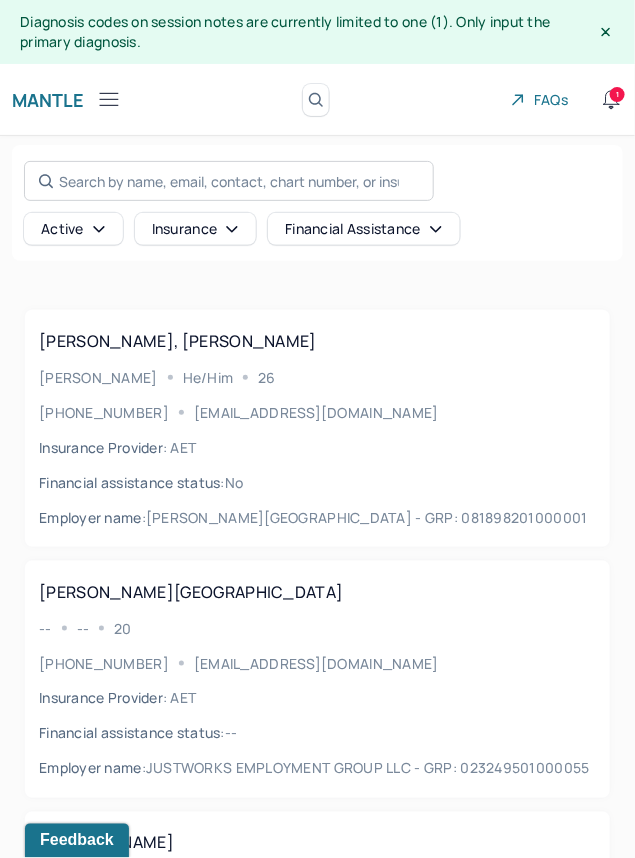click on "Search by name, email, contact, chart number, or insurance id..." at bounding box center [229, 181] 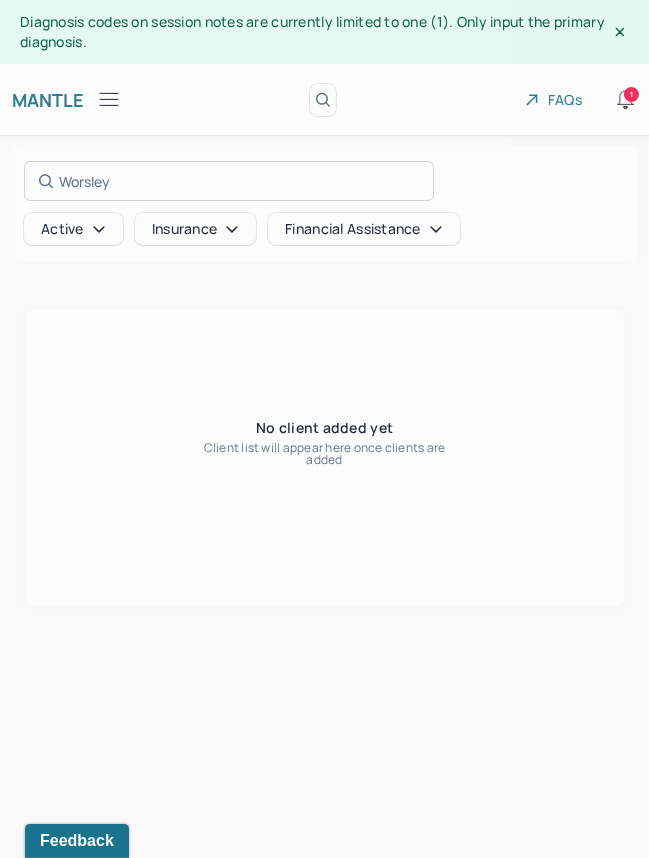 type on "Worsley" 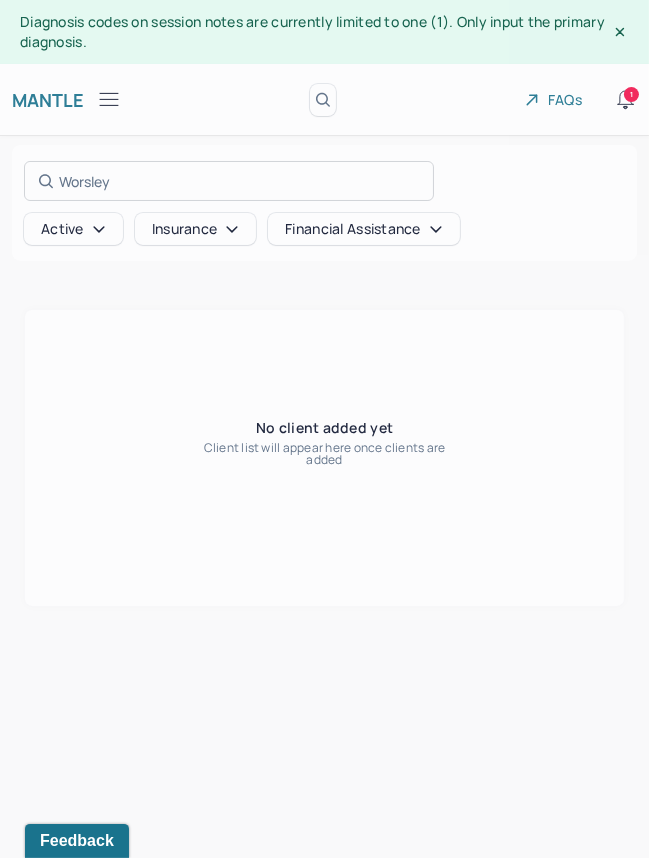 click at bounding box center [324, 429] 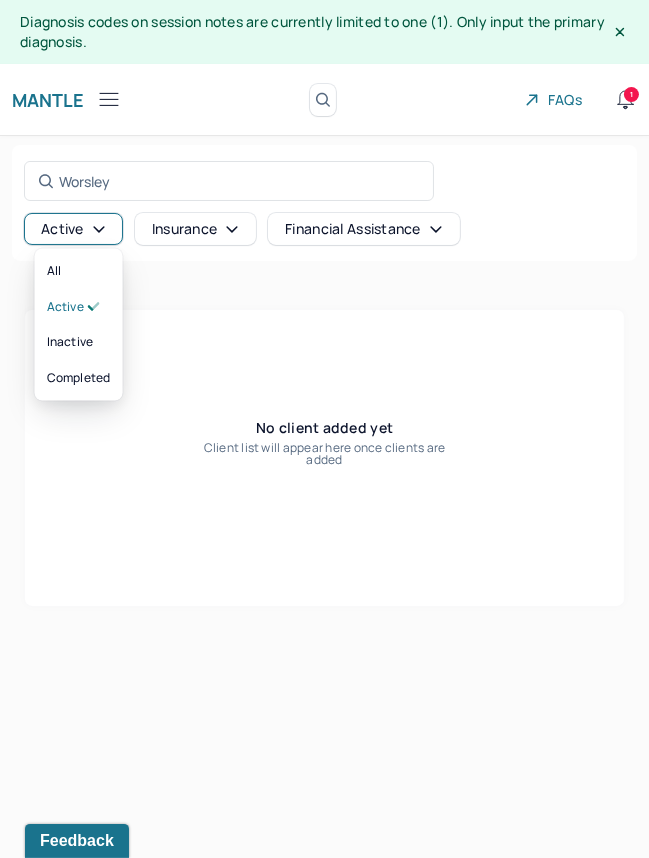 click on "Active" at bounding box center (73, 229) 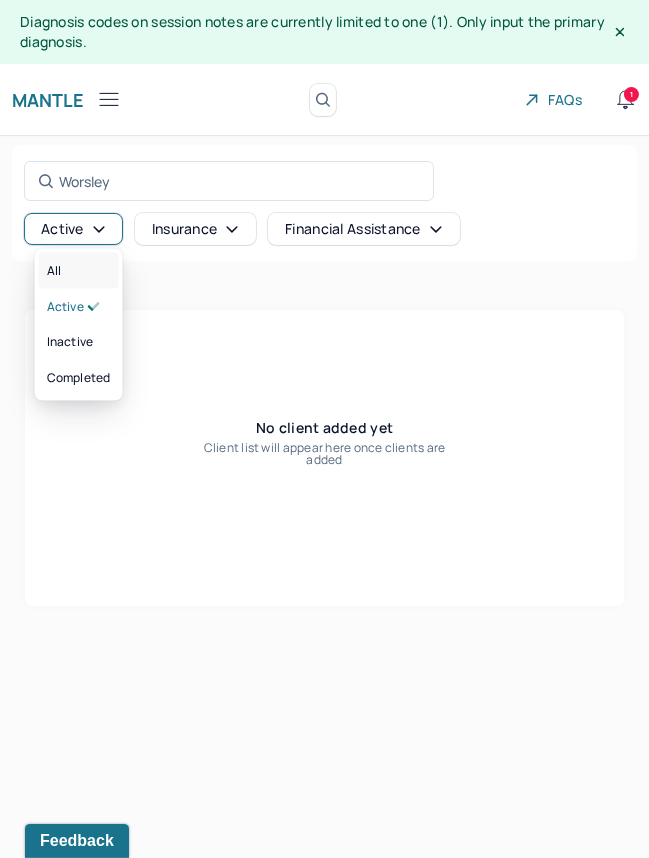 click on "All" at bounding box center [79, 271] 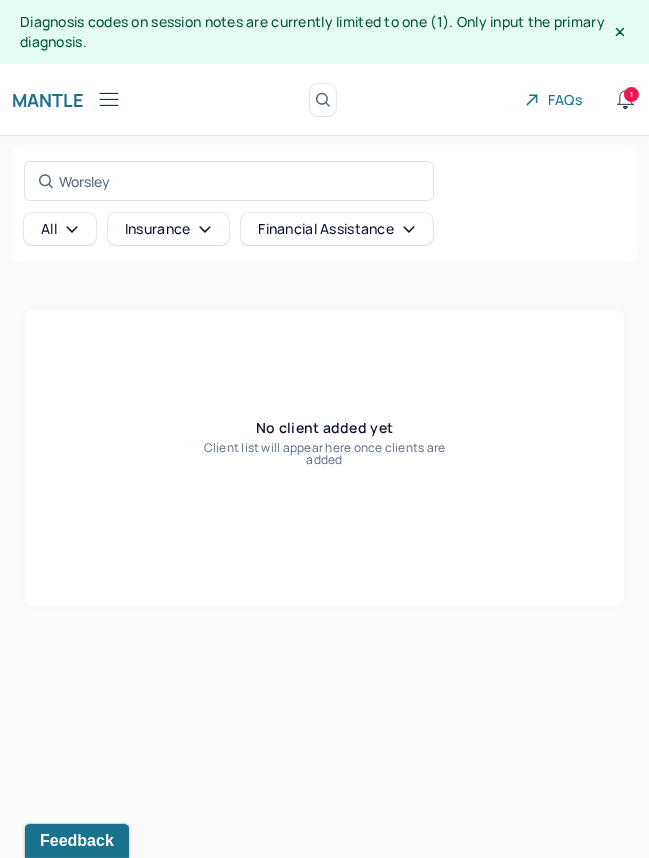 click 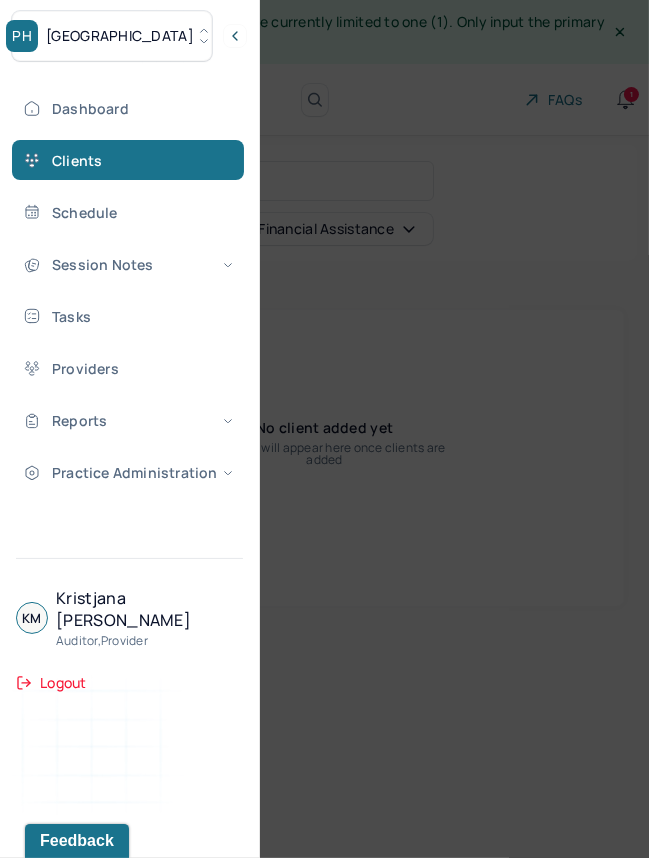 click on "PH Park Hill" at bounding box center [112, 36] 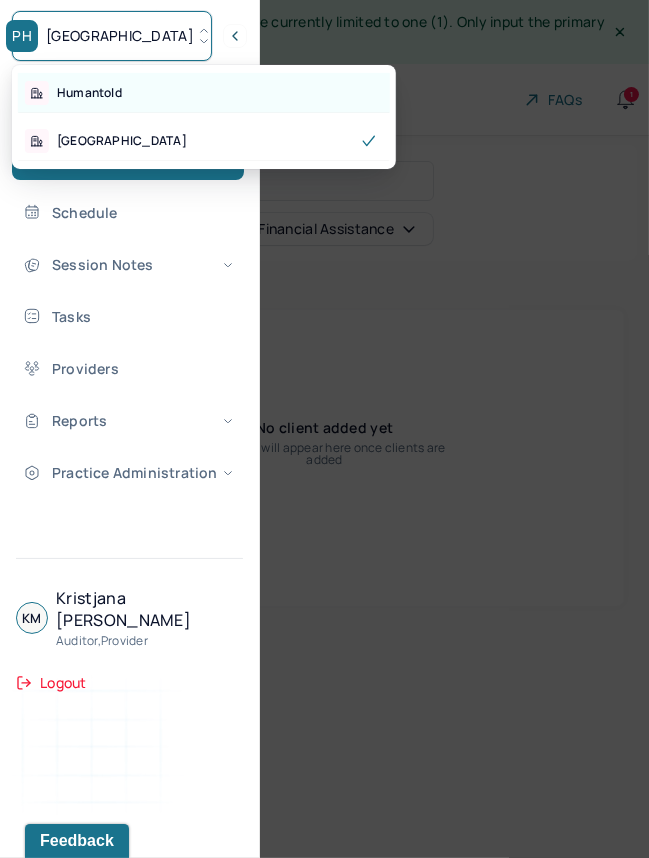 click on "Humantold" at bounding box center (204, 93) 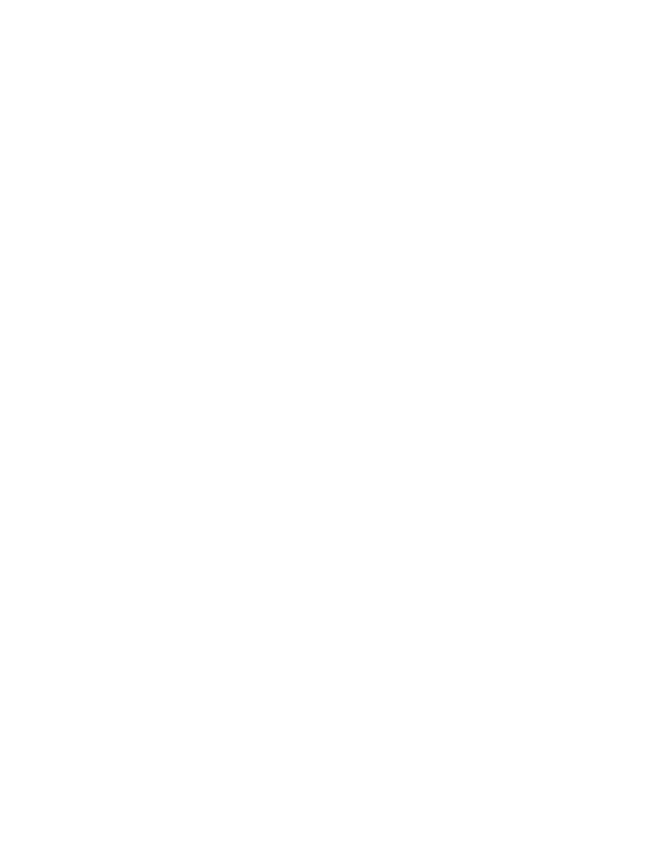 scroll, scrollTop: 0, scrollLeft: 0, axis: both 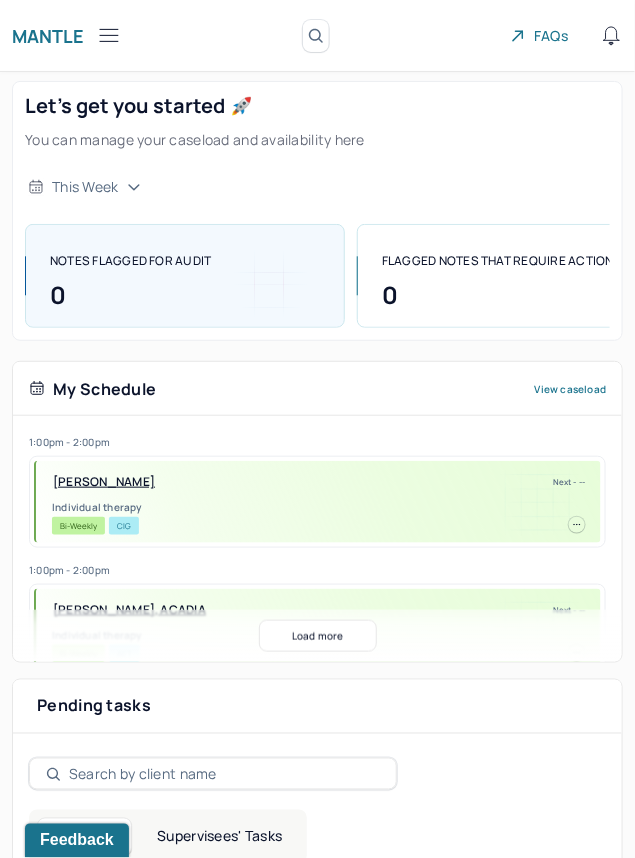 click 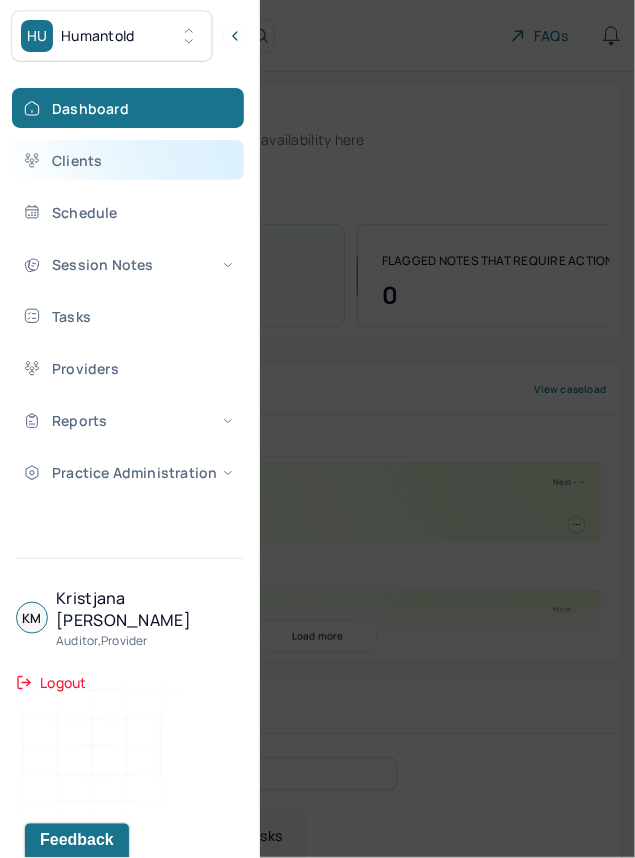 click on "Clients" at bounding box center [128, 160] 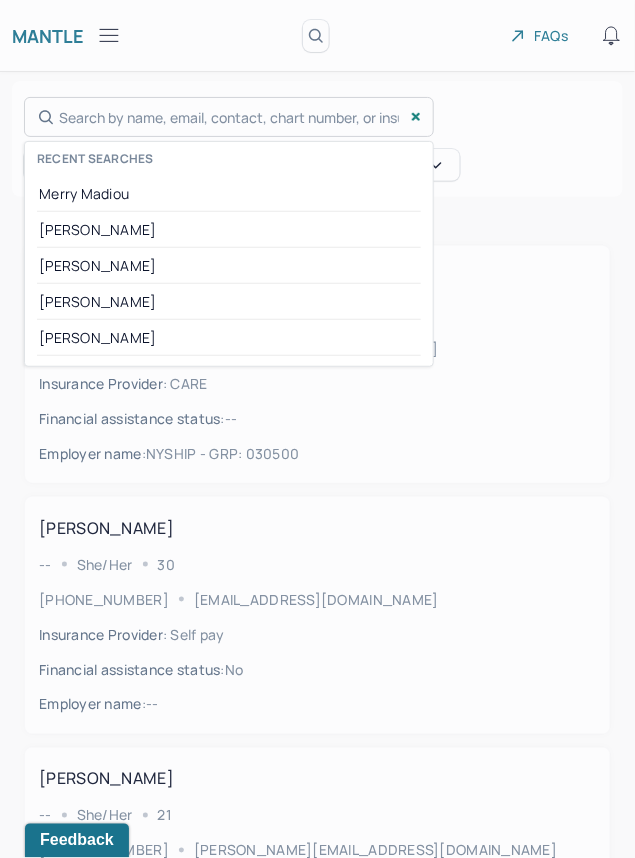click on "Search by name, email, contact, chart number, or insurance id... Recent searches [PERSON_NAME] [PERSON_NAME] [PERSON_NAME] [PERSON_NAME] [PERSON_NAME]" at bounding box center [229, 117] 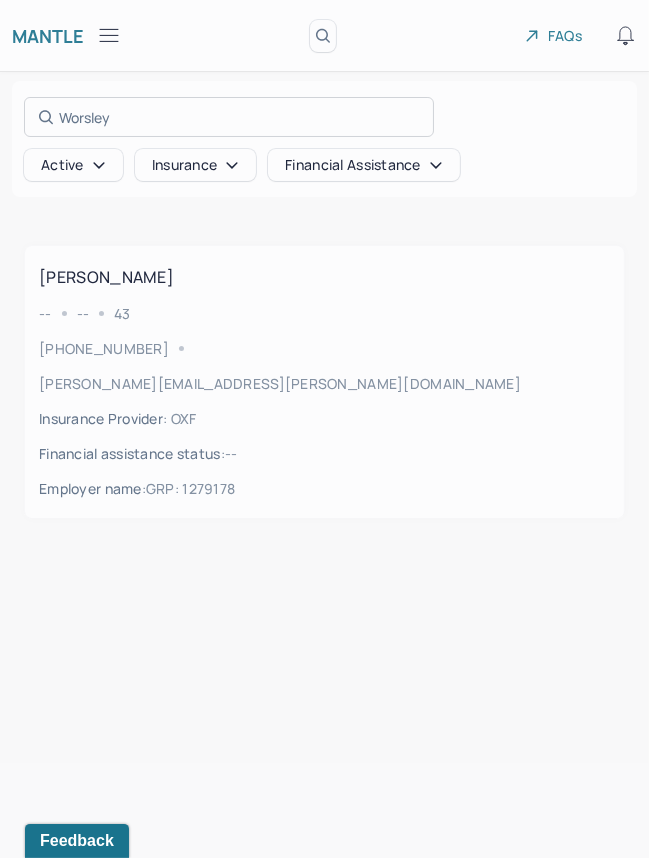 type on "Worsley" 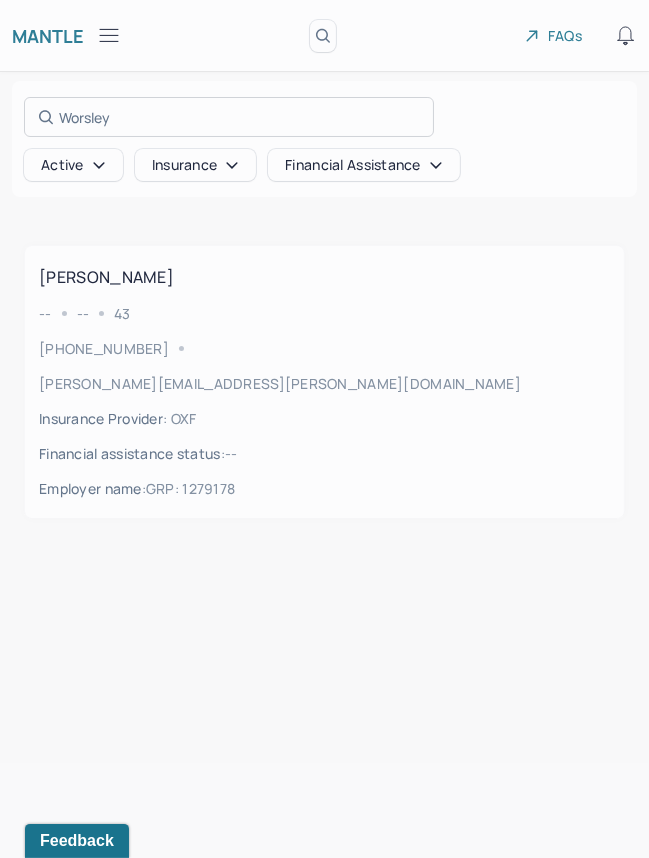 click at bounding box center [324, 429] 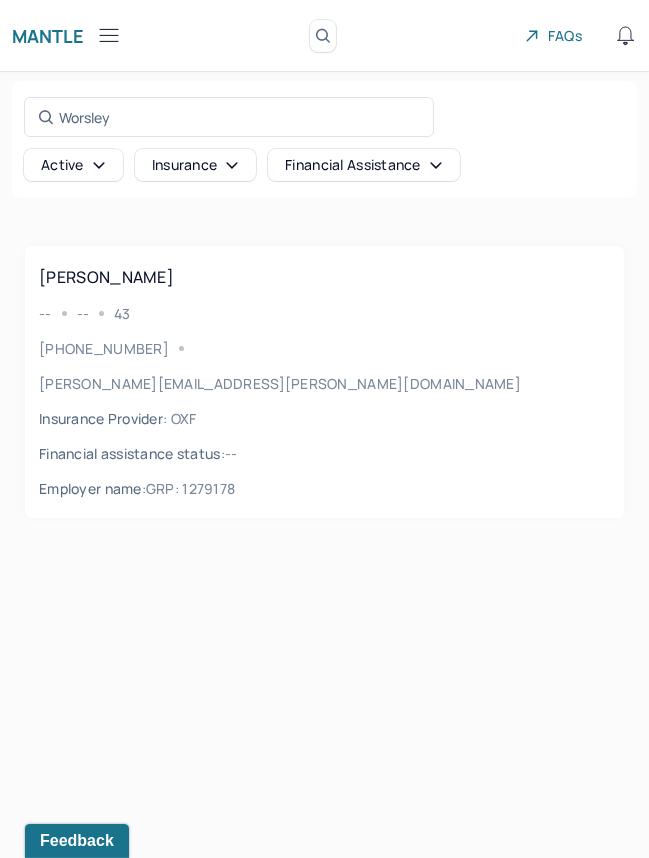 click on "[PERSON_NAME] -- -- [PHONE_NUMBER] [PERSON_NAME][EMAIL_ADDRESS][PERSON_NAME][DOMAIN_NAME] Insurance Provider : OXF Financial assistance status :  -- Employer name :  GRP: 1279178" at bounding box center (324, 382) 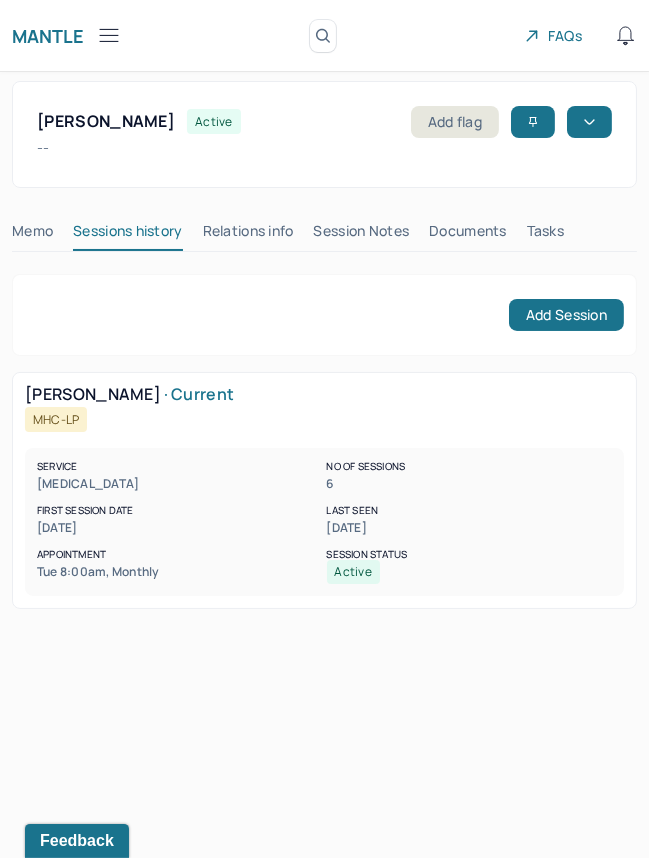 click on "Session Notes" at bounding box center (362, 235) 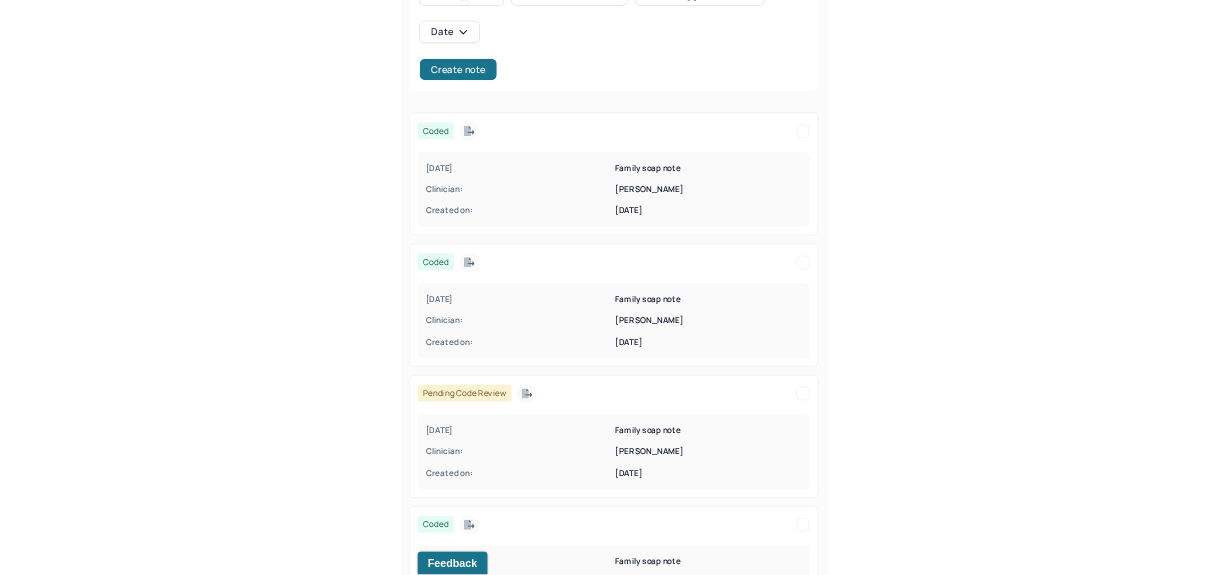 scroll, scrollTop: 0, scrollLeft: 0, axis: both 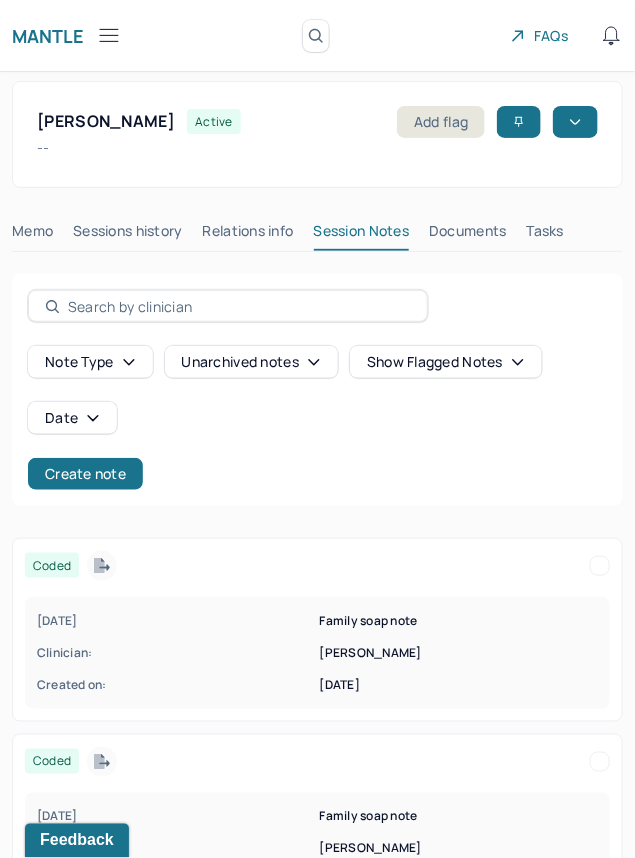 click 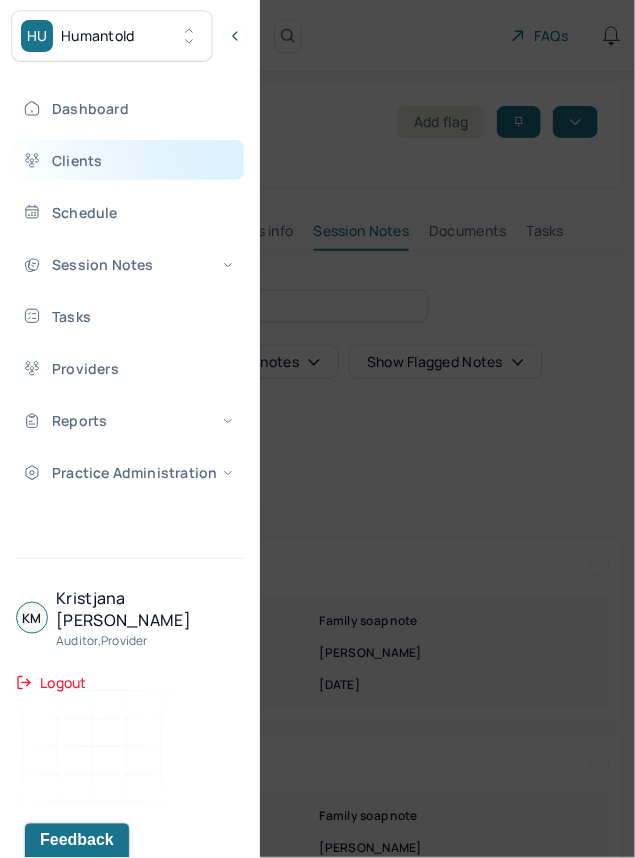 click on "Clients" at bounding box center [128, 160] 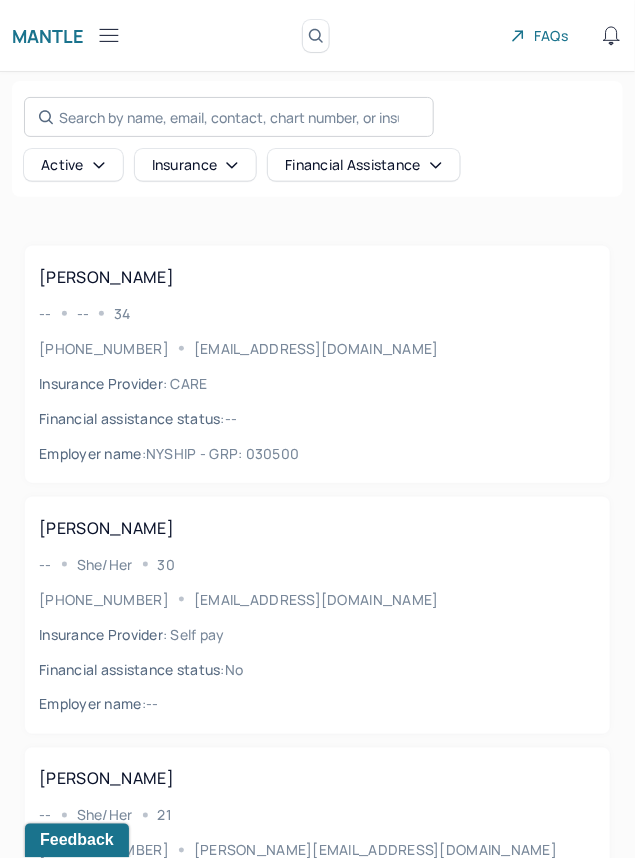 click on "Search by name, email, contact, chart number, or insurance id..." at bounding box center (229, 117) 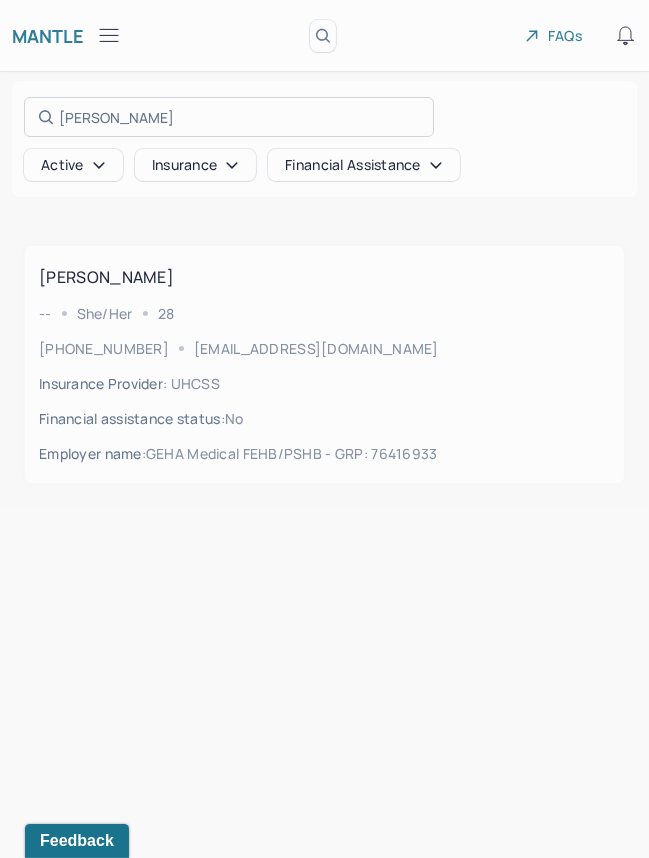 type on "[PERSON_NAME]" 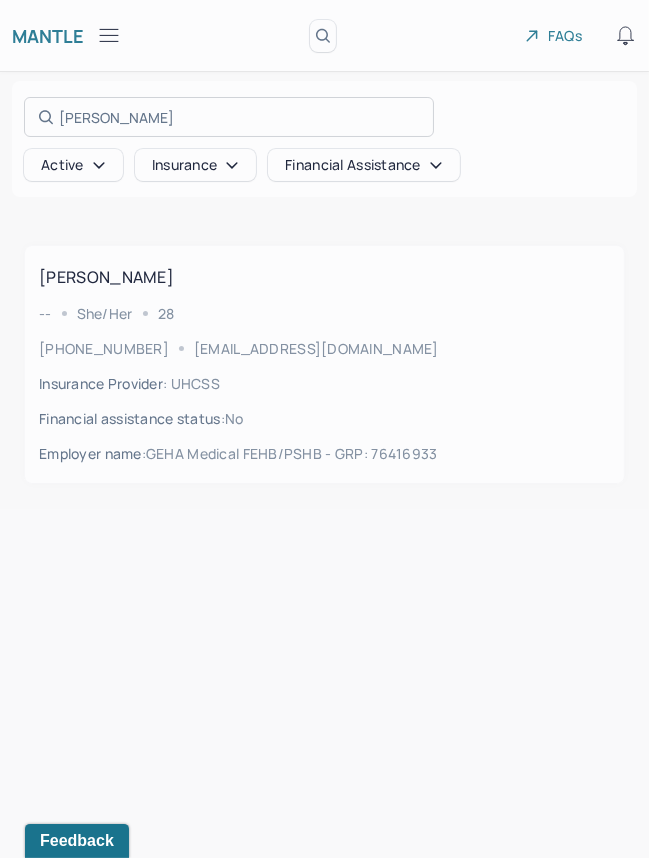 click at bounding box center [324, 429] 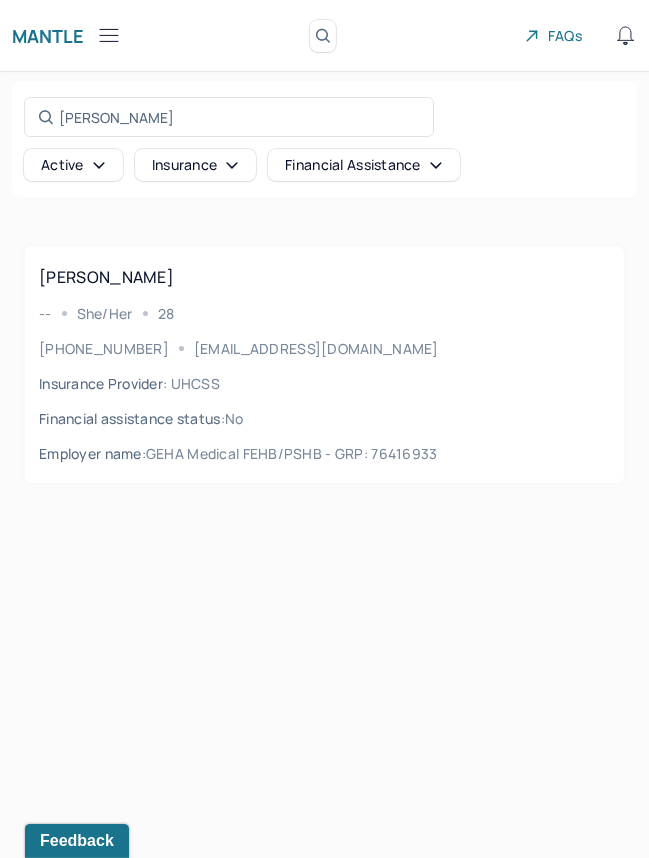click on "[PERSON_NAME] -- She/her [PHONE_NUMBER] [EMAIL_ADDRESS][DOMAIN_NAME] Insurance Provider : UHCSS Financial assistance status :  no Employer name :  GEHA Medical FEHB/PSHB - GRP: 76416933" at bounding box center [324, 364] 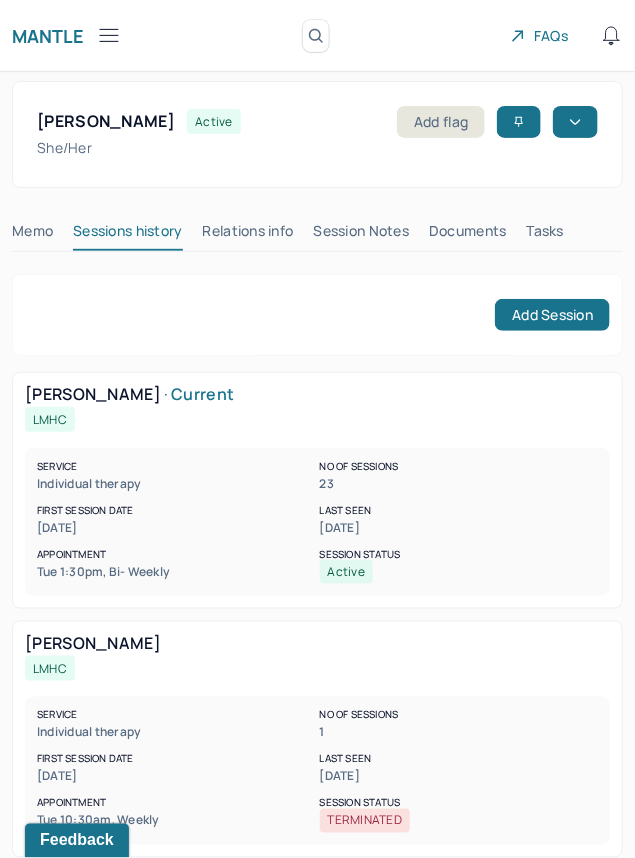 click on "Session Notes" at bounding box center (362, 235) 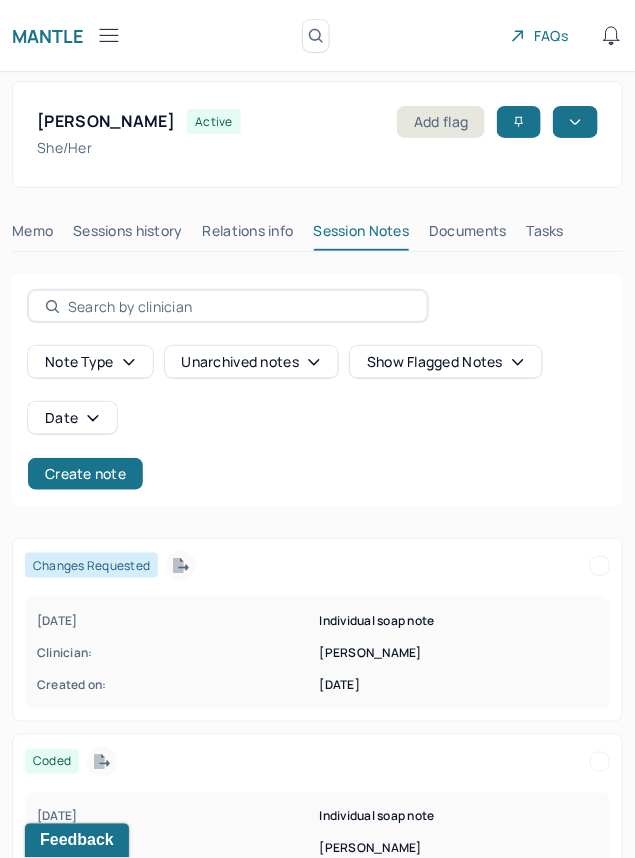 click 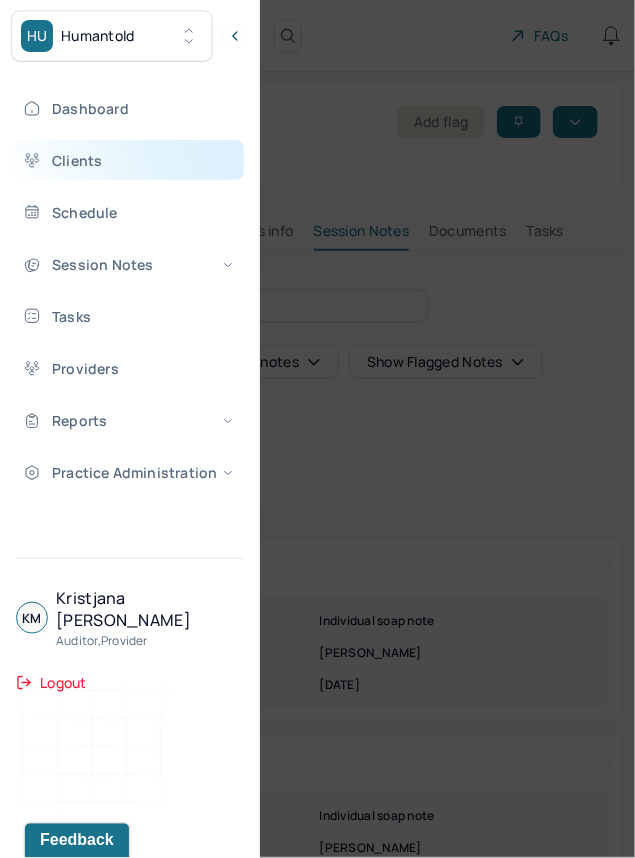 click on "Clients" at bounding box center [128, 160] 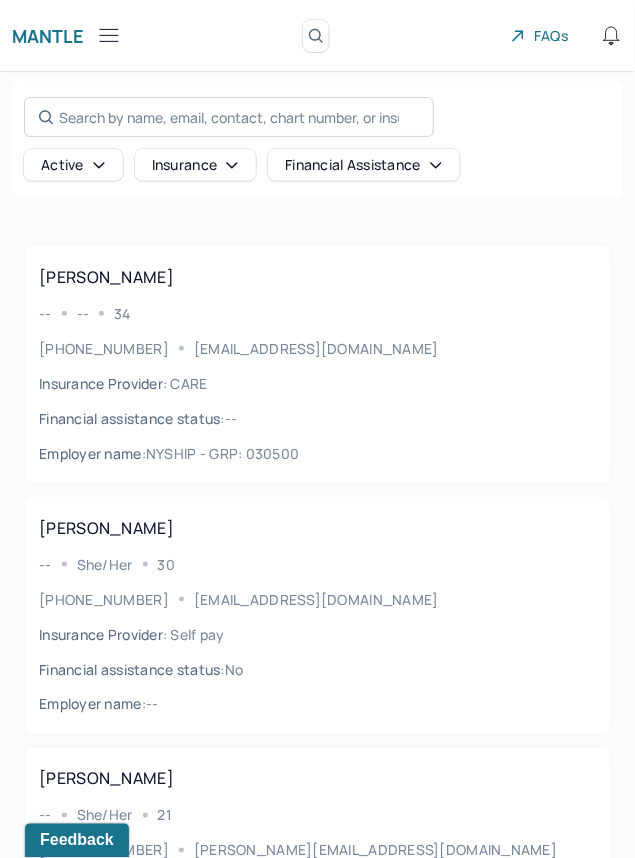 click on "Search by name, email, contact, chart number, or insurance id..." at bounding box center (229, 117) 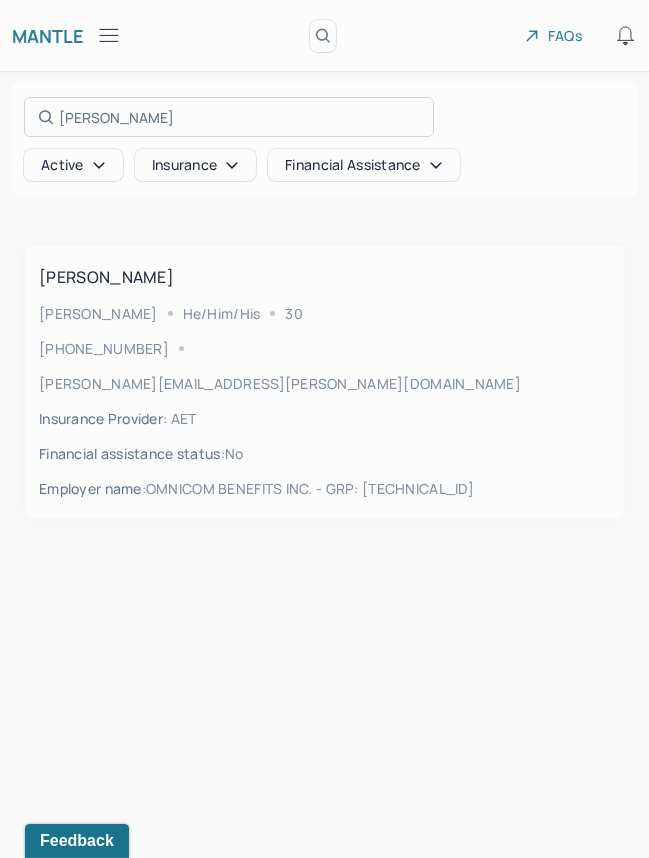 type on "[PERSON_NAME]" 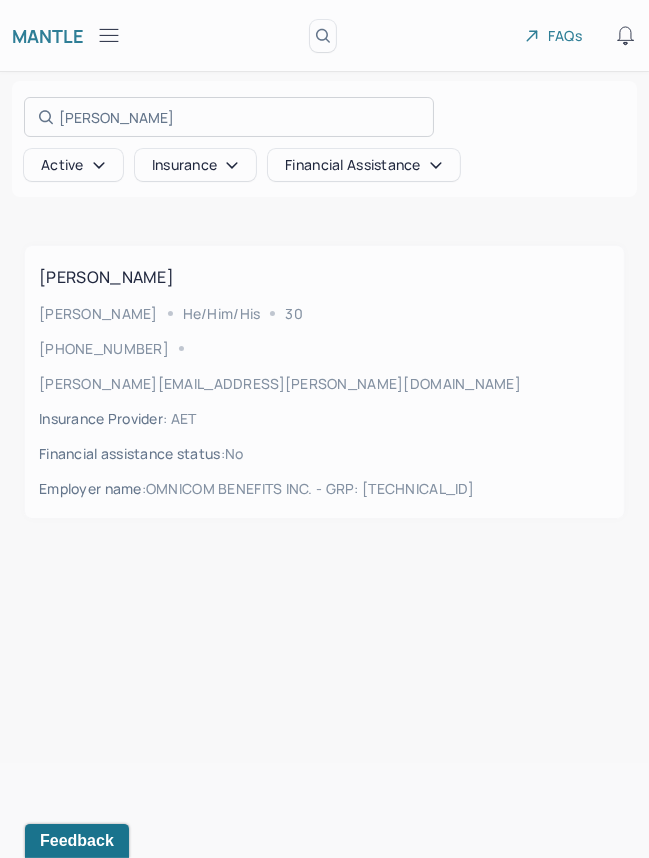 click at bounding box center [324, 429] 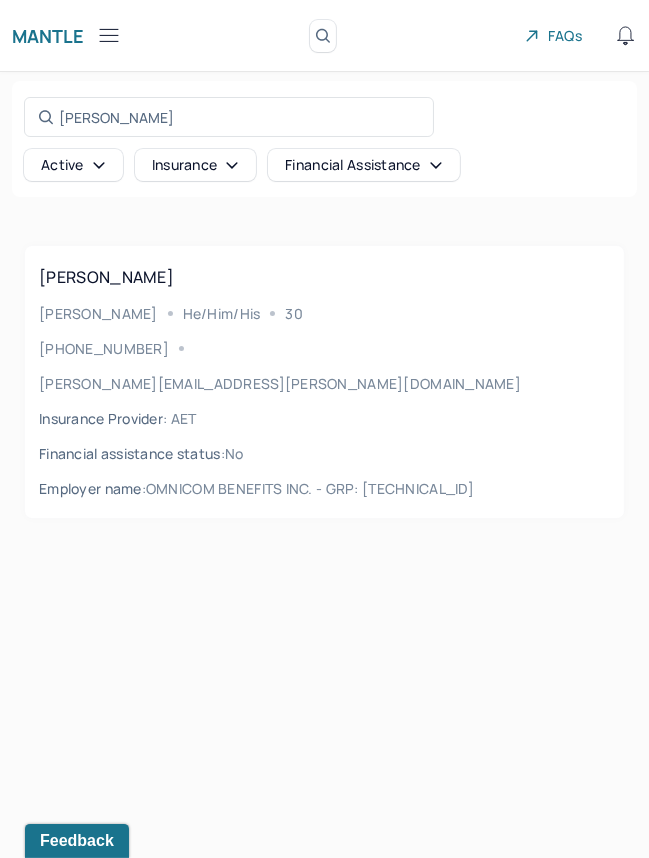 click on "[PERSON_NAME][EMAIL_ADDRESS][PERSON_NAME][DOMAIN_NAME]" at bounding box center (280, 383) 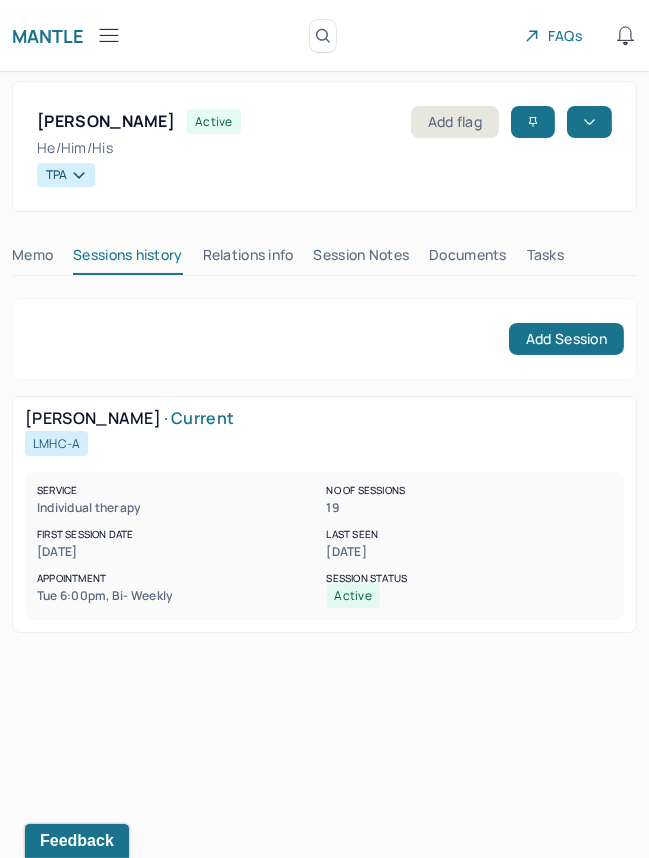 click on "Session Notes" at bounding box center (362, 259) 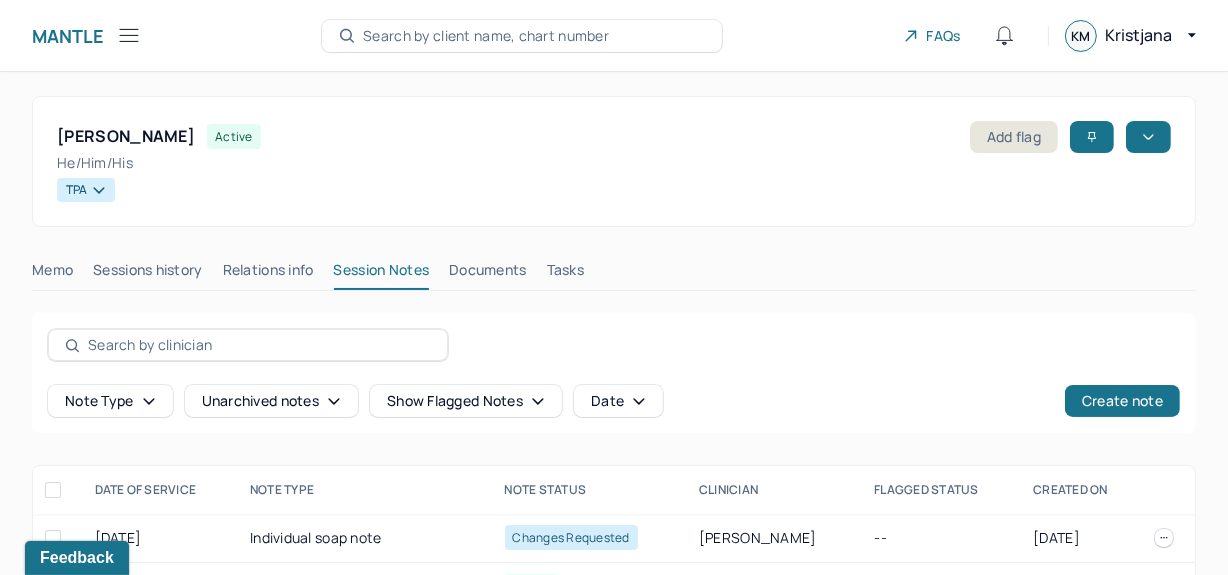 click 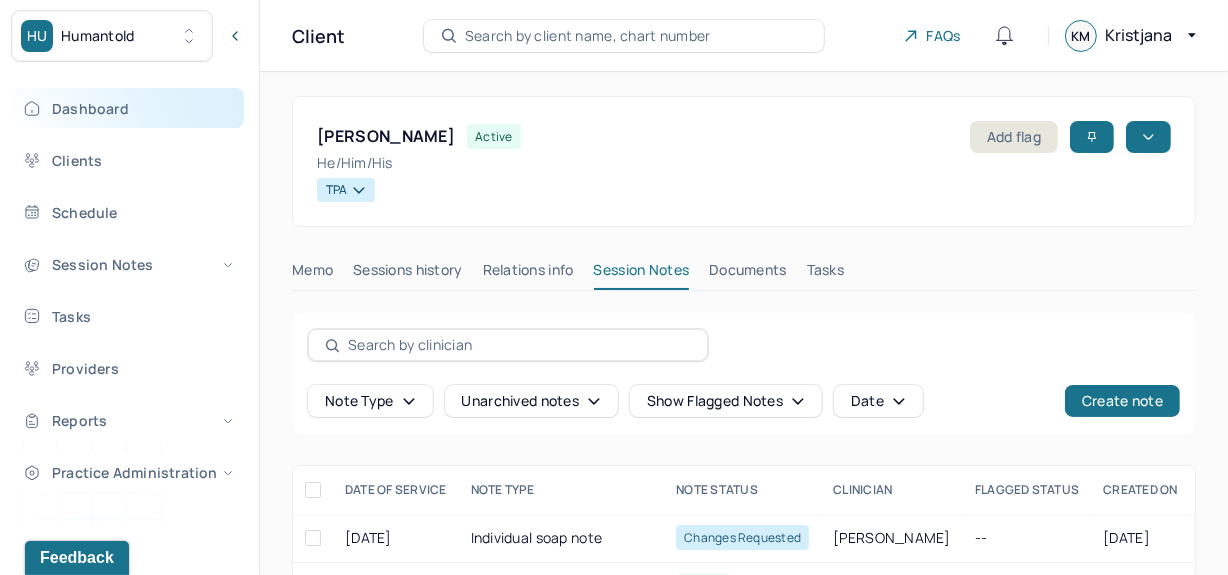 click on "Dashboard" at bounding box center [128, 108] 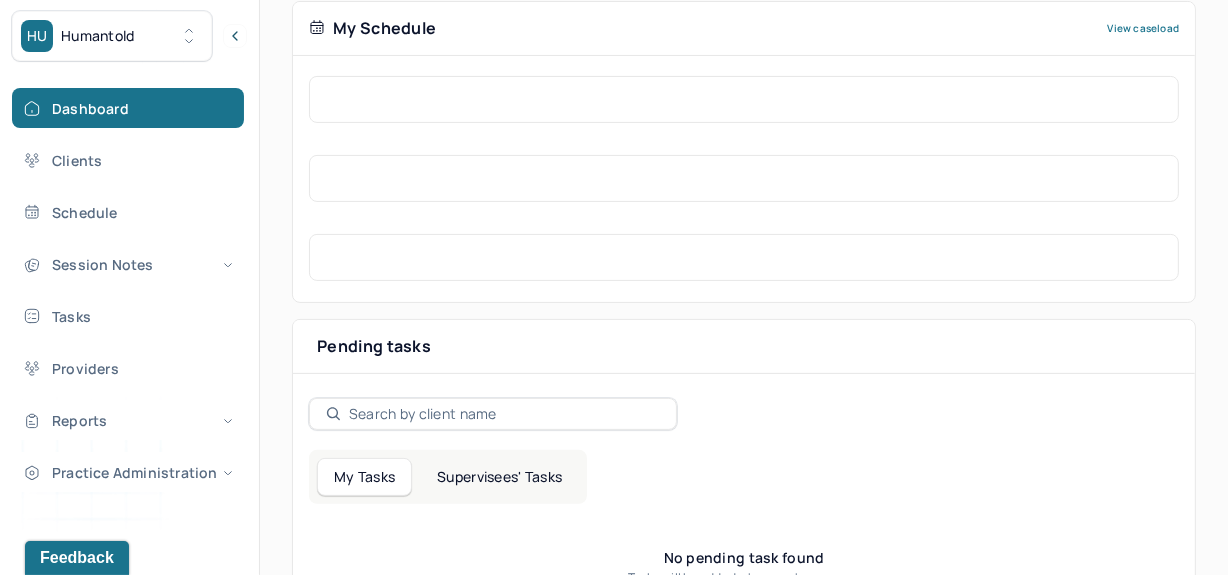 scroll, scrollTop: 421, scrollLeft: 0, axis: vertical 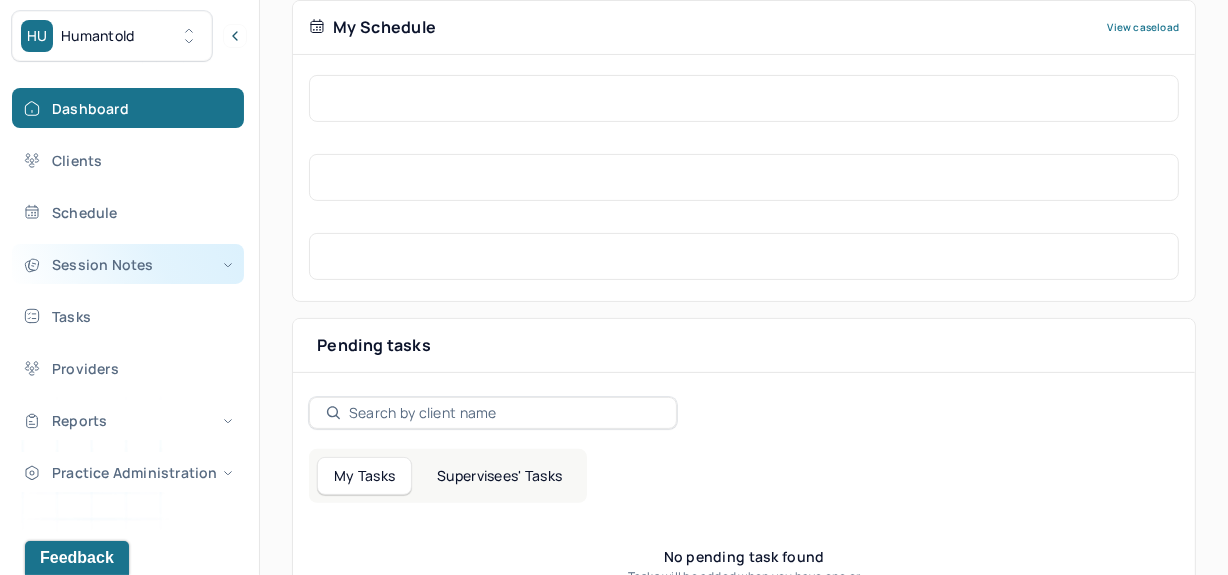 click on "Session Notes" at bounding box center [128, 264] 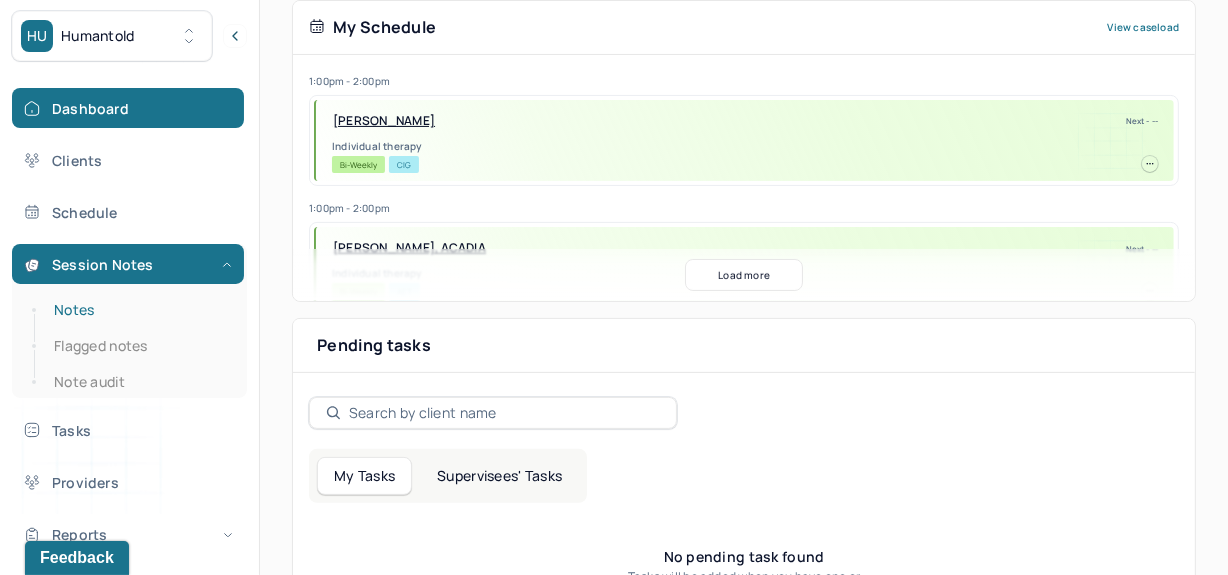 click on "Notes" at bounding box center [139, 310] 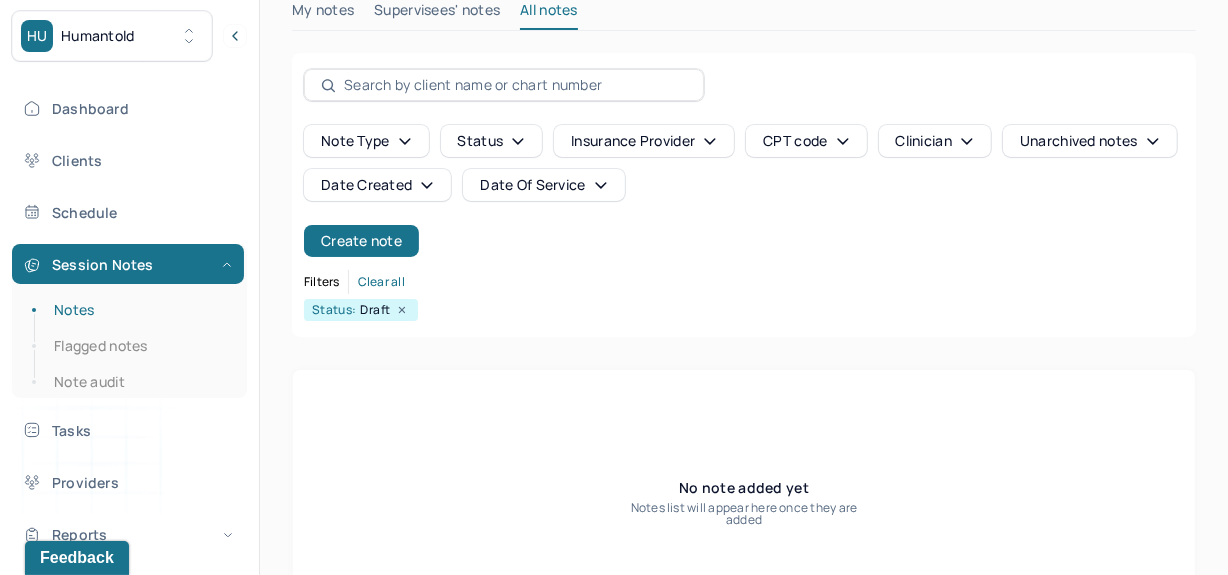 scroll, scrollTop: 0, scrollLeft: 0, axis: both 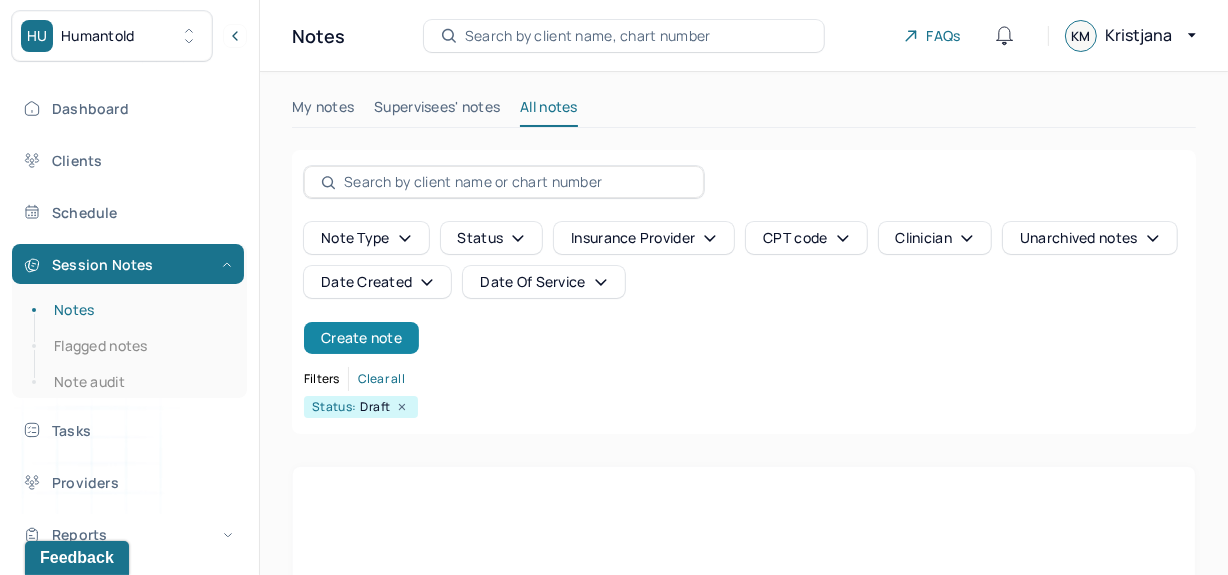 click on "Create note" at bounding box center (361, 338) 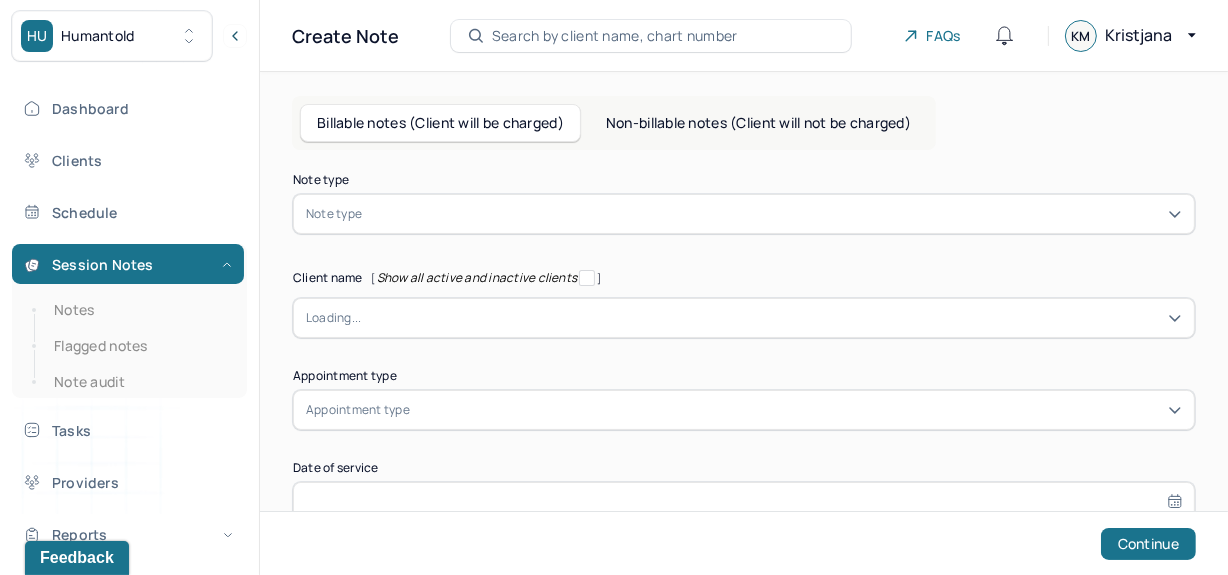 click on "Non-billable notes (Client will not be charged)" at bounding box center (758, 123) 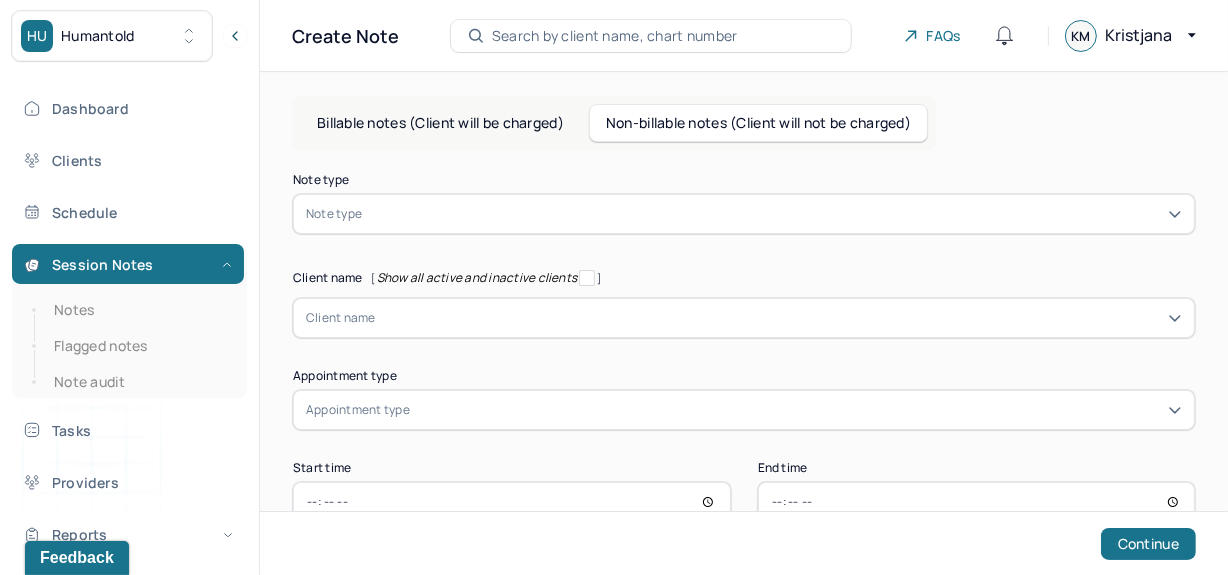 click at bounding box center (774, 214) 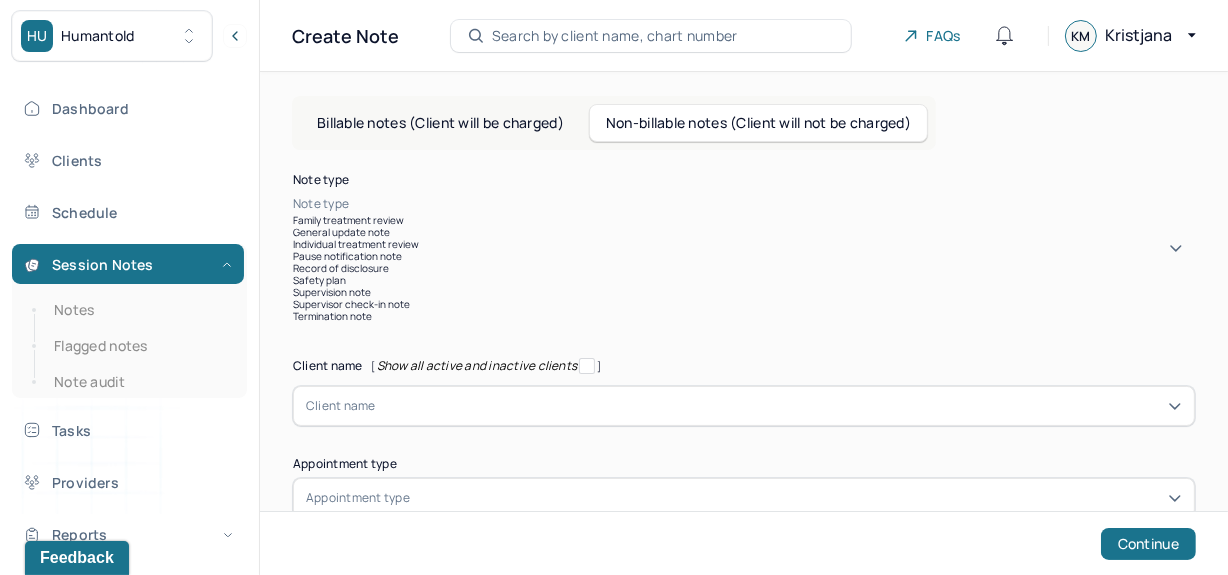 scroll, scrollTop: 59, scrollLeft: 0, axis: vertical 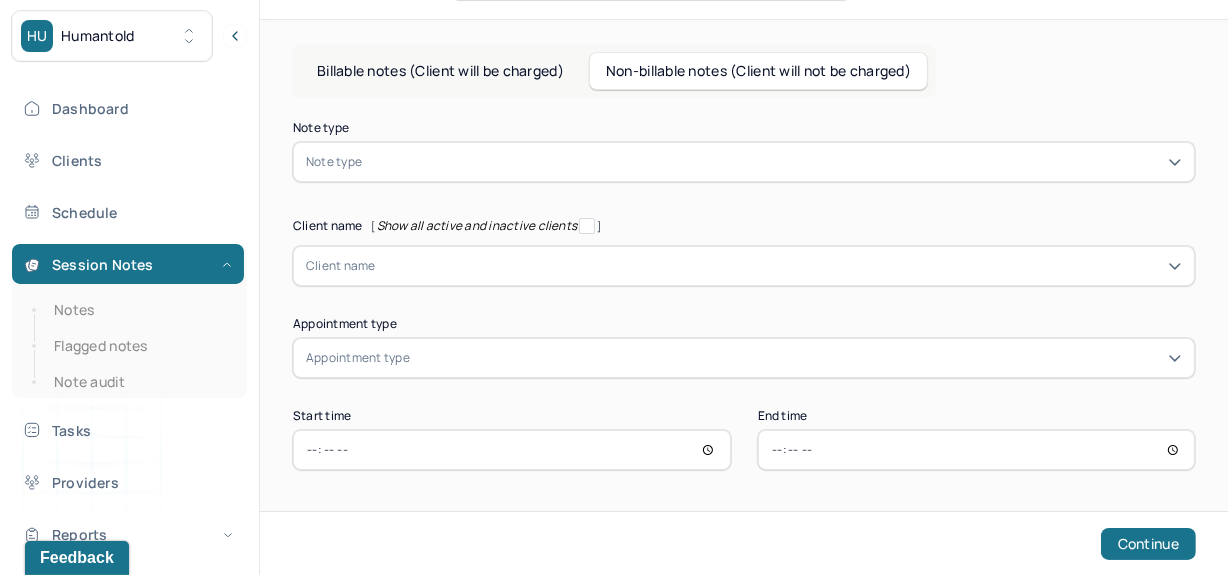 click on "Billable notes (Client will be charged)     Non-billable notes (Client will not be charged)   Note type Note type Client name [ Show all active and inactive clients ] Client name Appointment type Appointment type Start time End time   Continue" at bounding box center [744, 298] 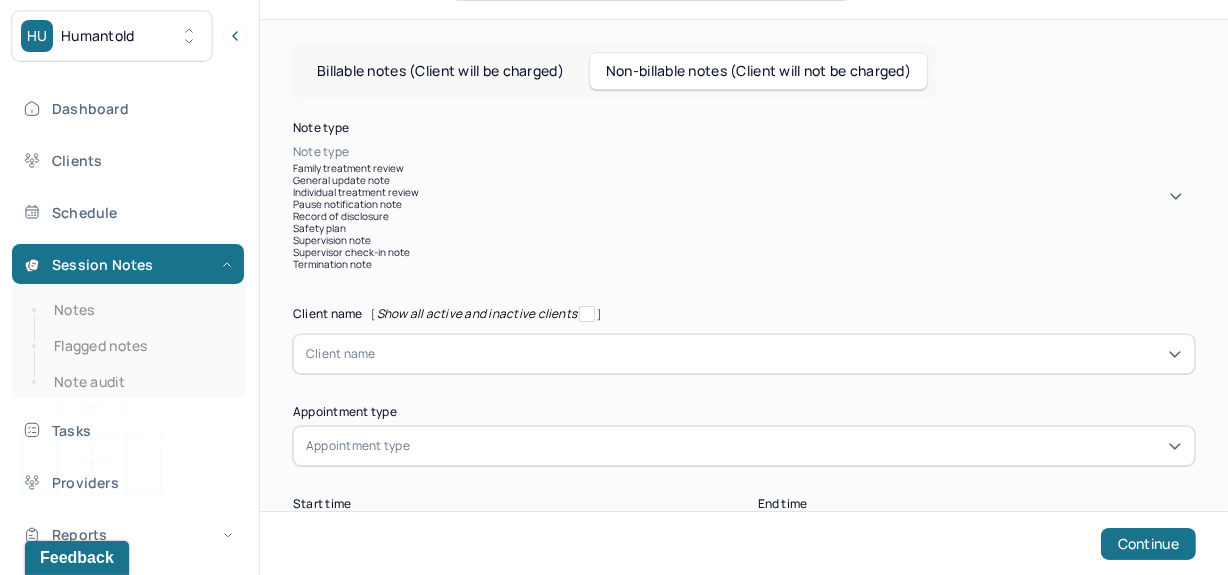 click on "General update note" at bounding box center (744, 180) 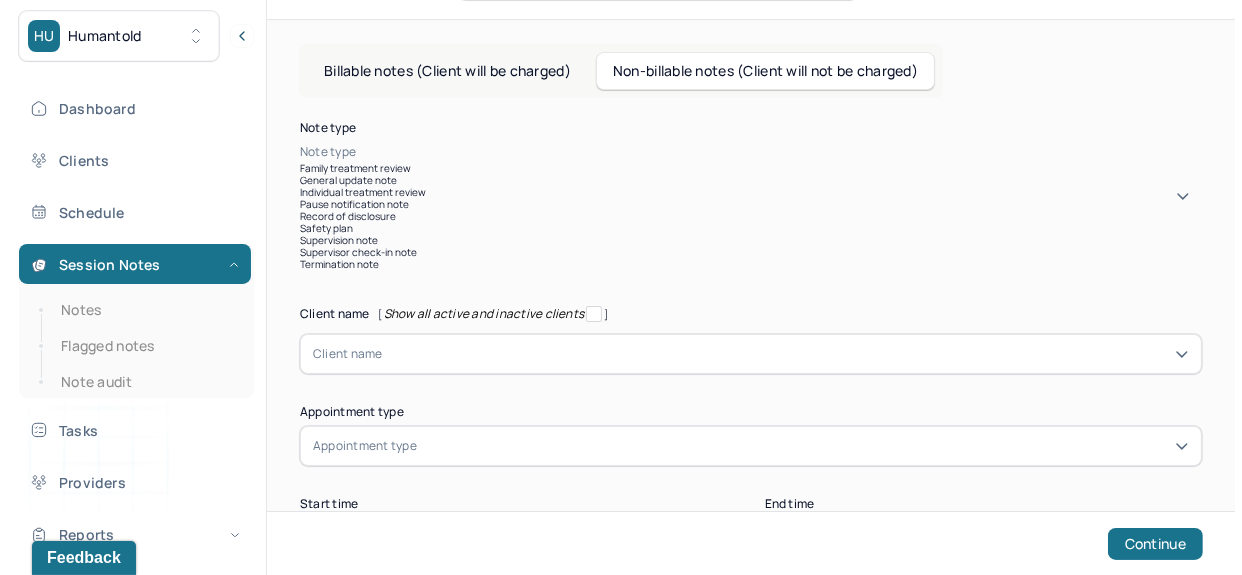 scroll, scrollTop: 0, scrollLeft: 0, axis: both 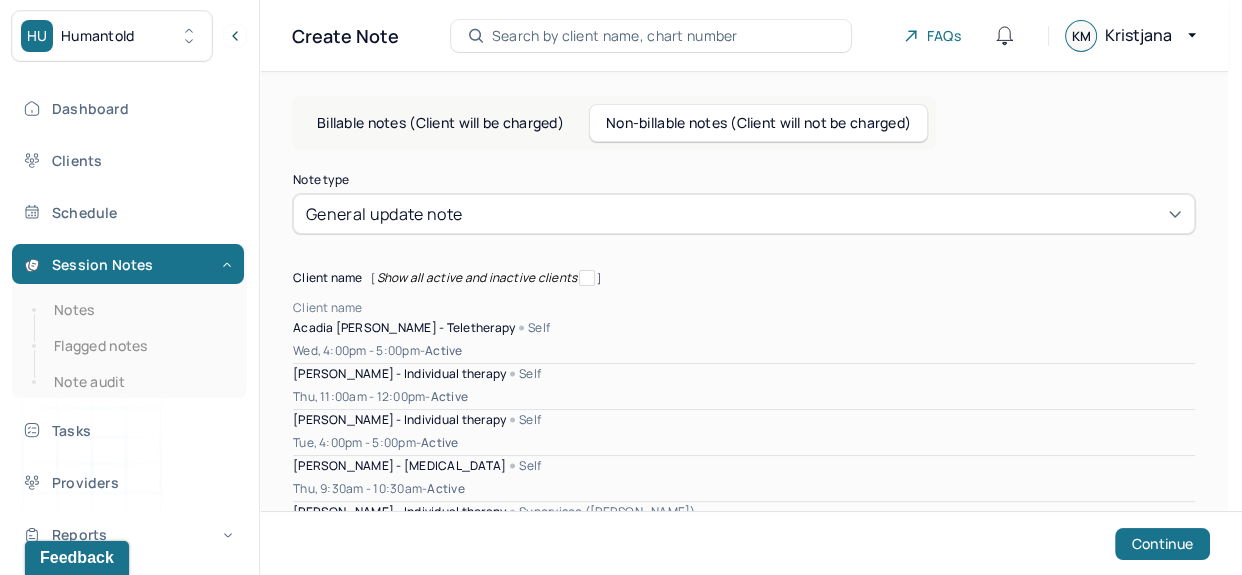 click on "48 results available. Use Up and Down to choose options, press Enter to select the currently focused option, press Escape to exit the menu, press Tab to select the option and exit the menu. Client name Acadia [PERSON_NAME] - Teletherapy Self
Wed, 4:00pm - 5:00pm  -  active [PERSON_NAME] - Individual therapy Self
Thu, 11:00am - 12:00pm  -  active [PERSON_NAME] - Individual therapy Self
Tue, 4:00pm - 5:00pm  -  active [PERSON_NAME] - [MEDICAL_DATA] Self
Thu, 9:30am - 10:30am  -  active [PERSON_NAME] - Individual therapy Supervisee ([PERSON_NAME])
Wed, 8:00am - 9:00am  -  active [PERSON_NAME] - Individual therapy Supervisee (Mazia I.)
Sun, 6:00pm - 7:00pm  -  active [PERSON_NAME] - Individual therapy Supervisee ([PERSON_NAME])
Wed, 10:00am - 11:00am  -  active [PERSON_NAME] - [MEDICAL_DATA] Supervisee ([PERSON_NAME])
Sun, 7:00pm - 8:00pm  -  active" at bounding box center [744, 1412] 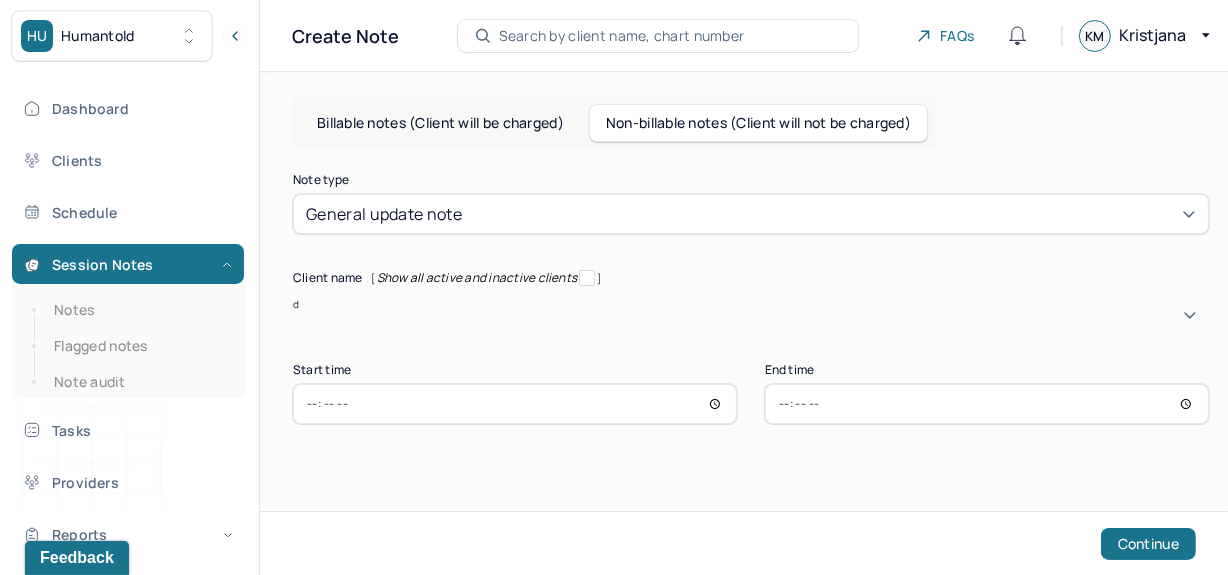 scroll, scrollTop: 0, scrollLeft: 0, axis: both 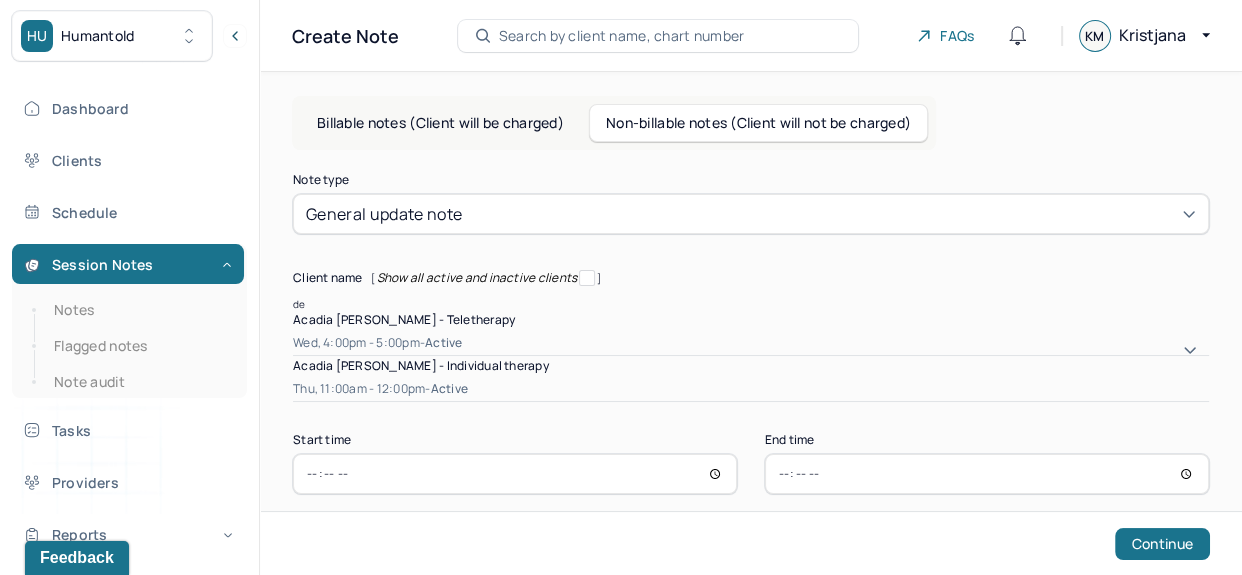 type on "d" 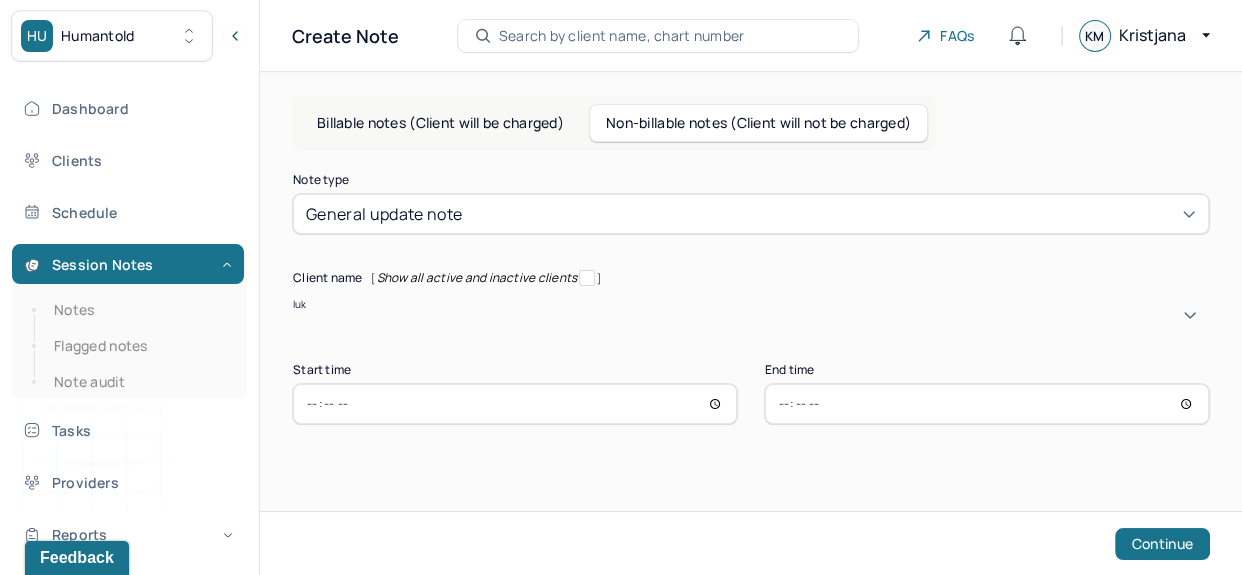 type on "luke" 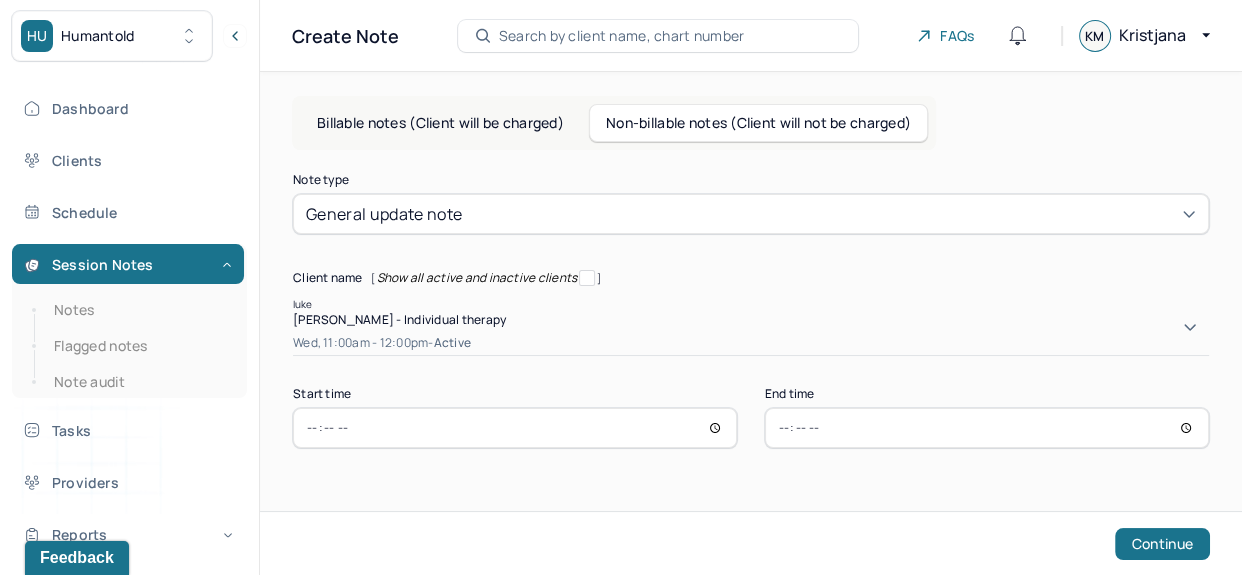 click on "[PERSON_NAME] - Individual therapy Wed, 11:00am - 12:00pm  -  active" at bounding box center [751, 333] 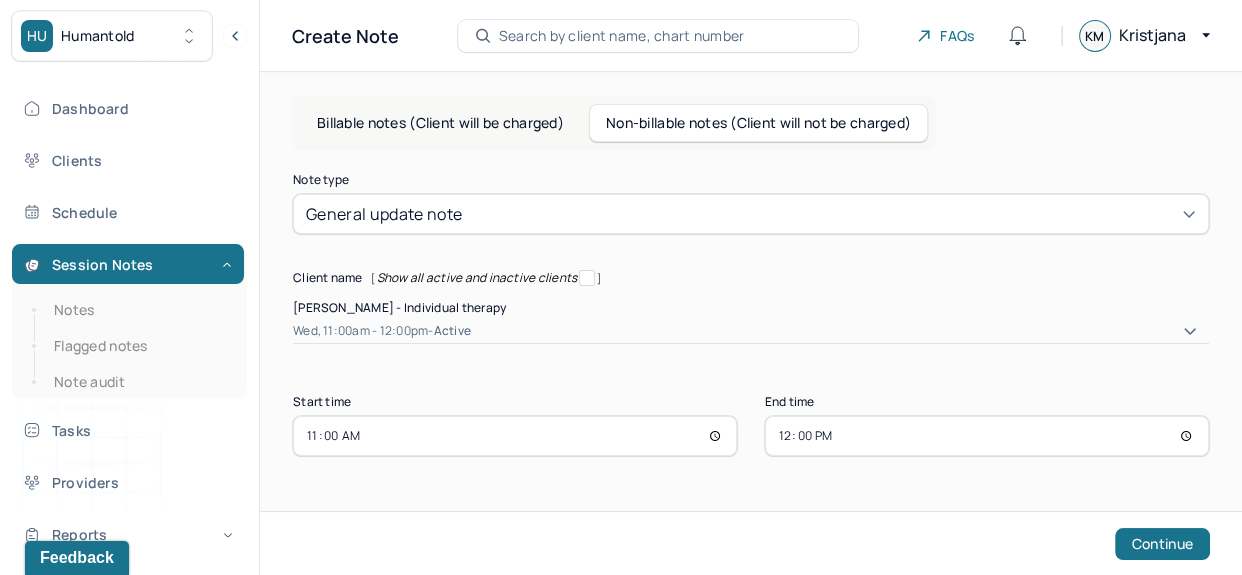 click on "11:00" at bounding box center (515, 436) 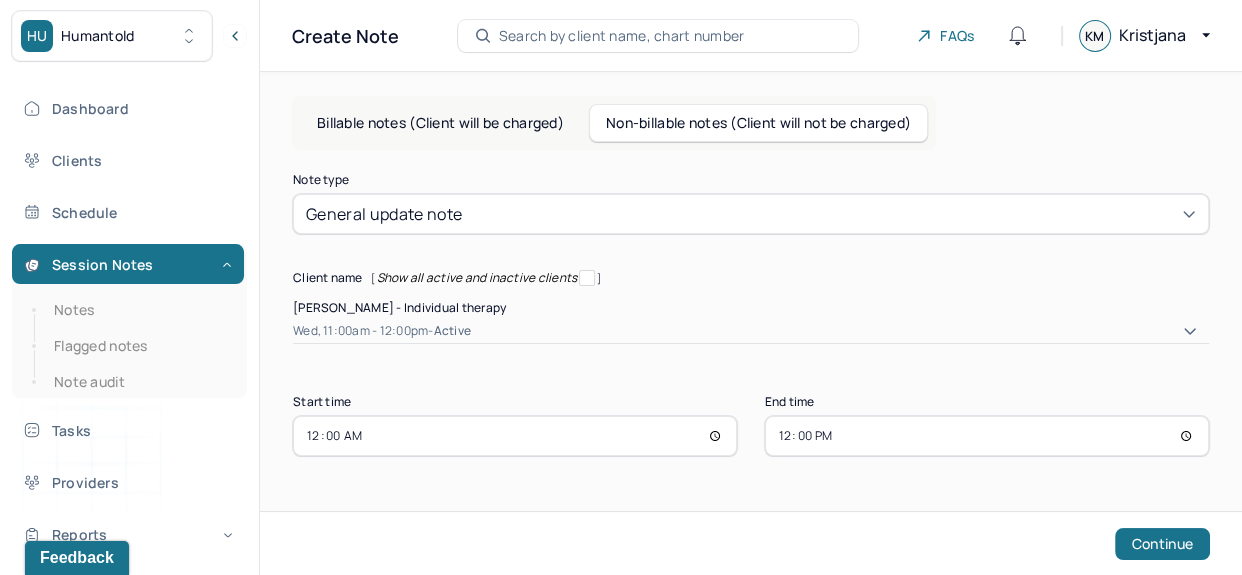 click on "00:00" at bounding box center (515, 436) 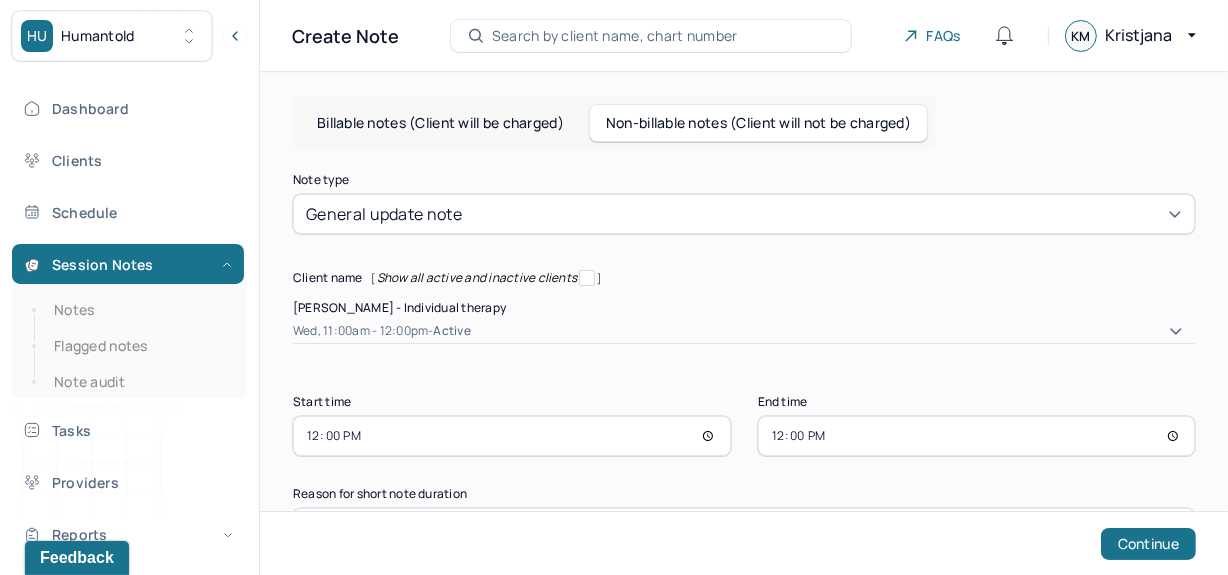click on "12:00" at bounding box center (977, 436) 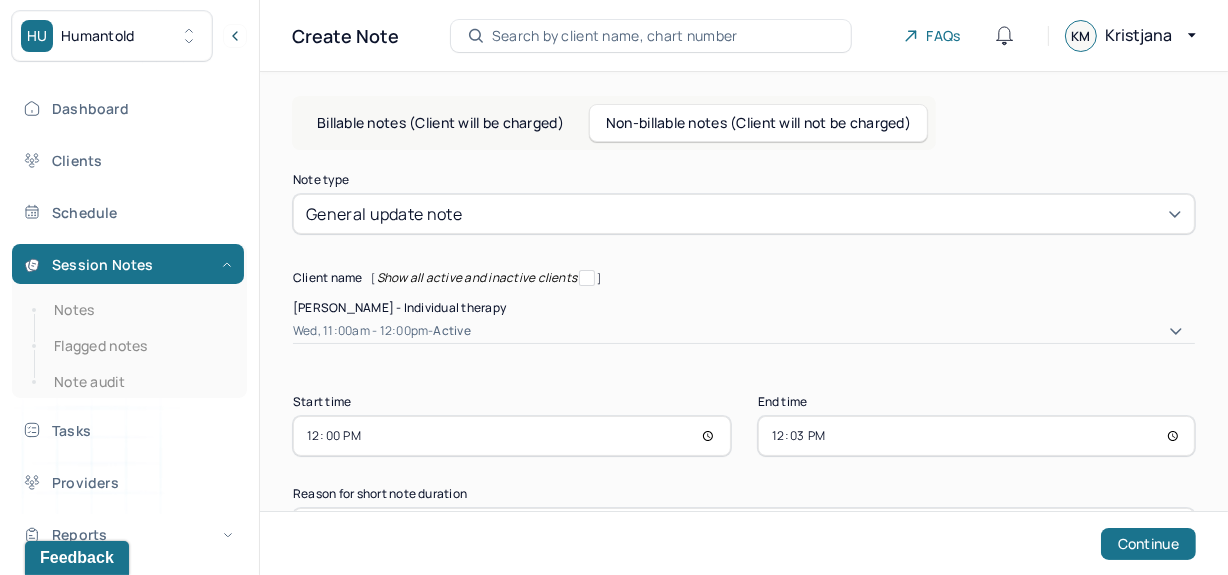 type on "12:30" 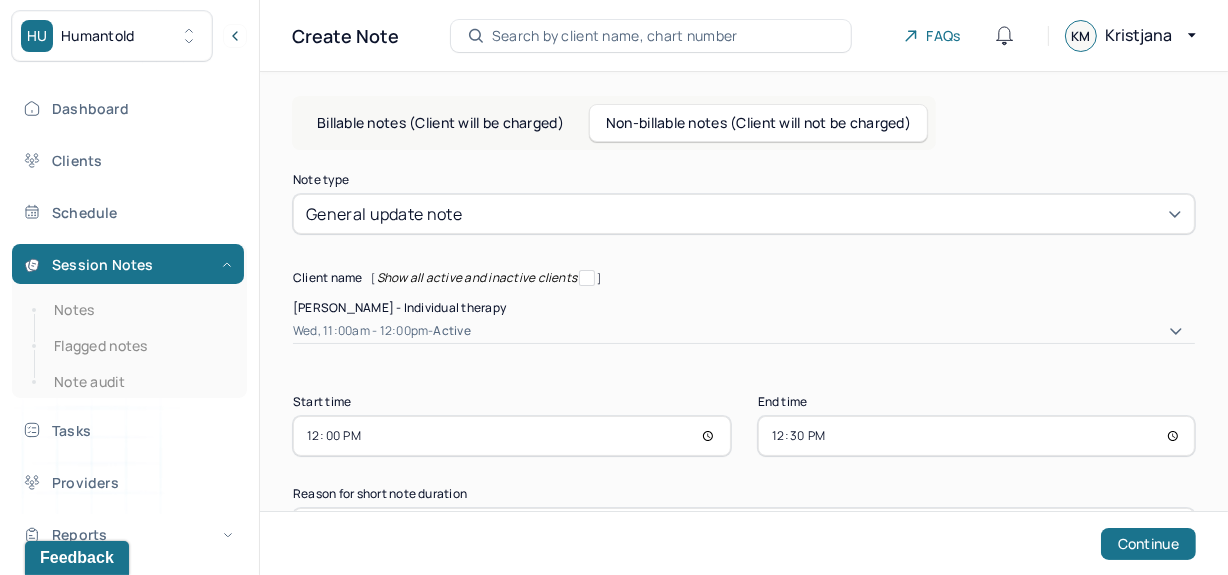 scroll, scrollTop: 28, scrollLeft: 0, axis: vertical 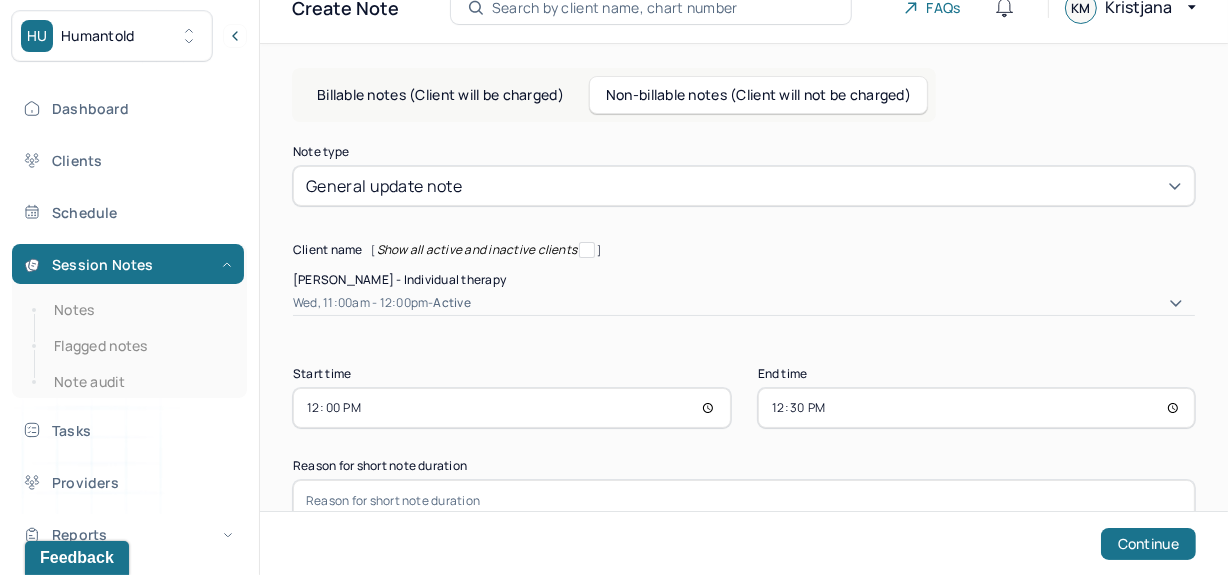 click at bounding box center [744, 500] 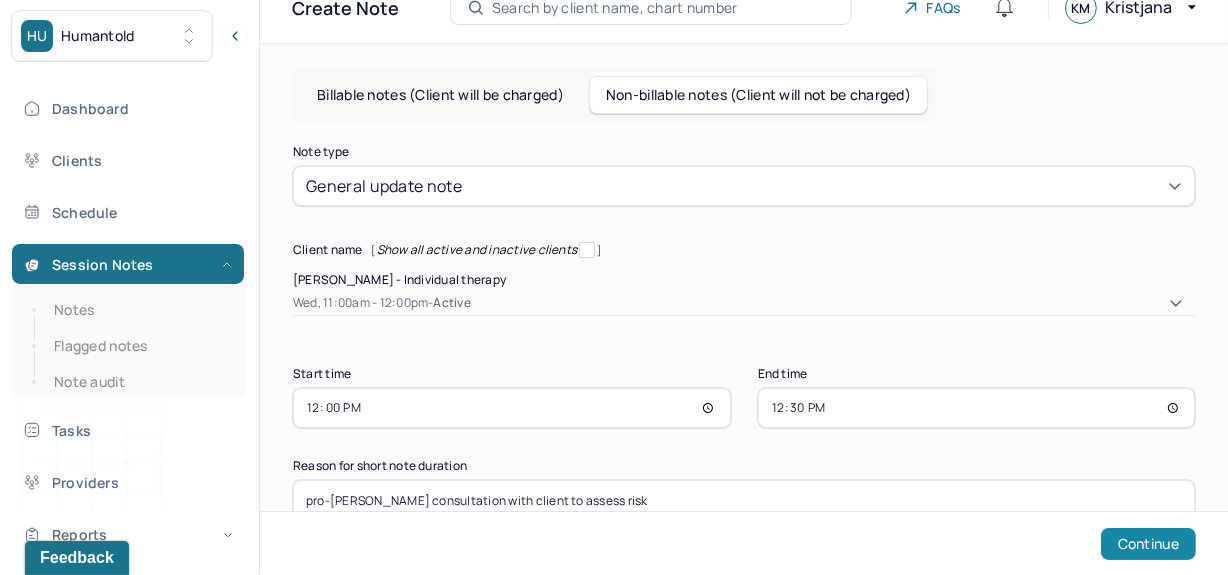 click on "Continue" at bounding box center [1148, 544] 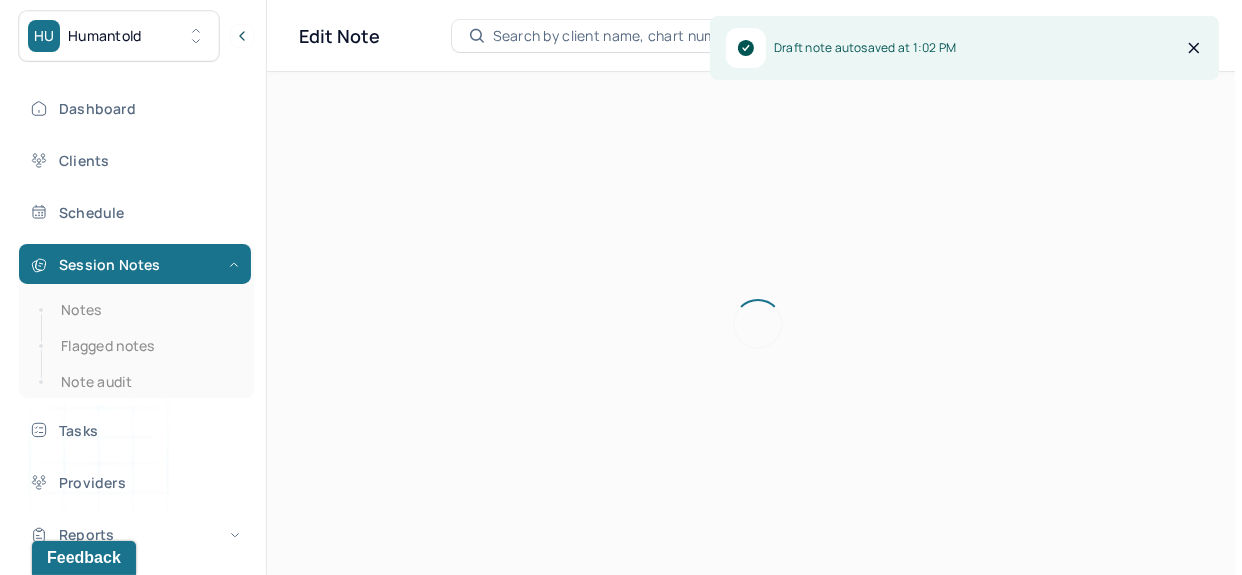 scroll, scrollTop: 0, scrollLeft: 0, axis: both 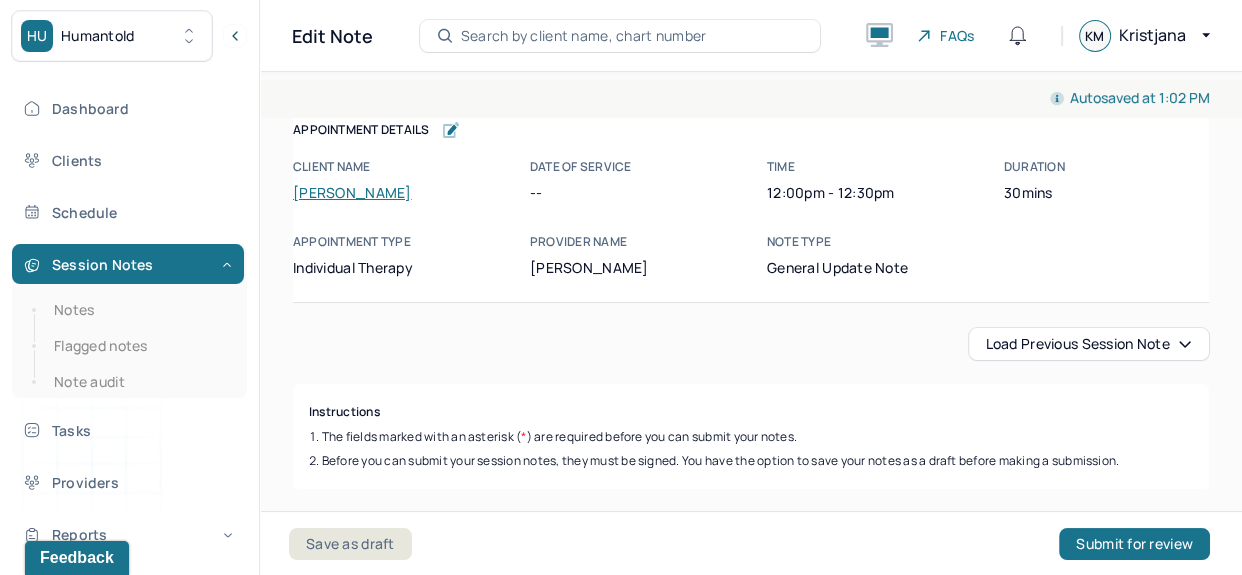 click on "Load previous session note" at bounding box center [1089, 344] 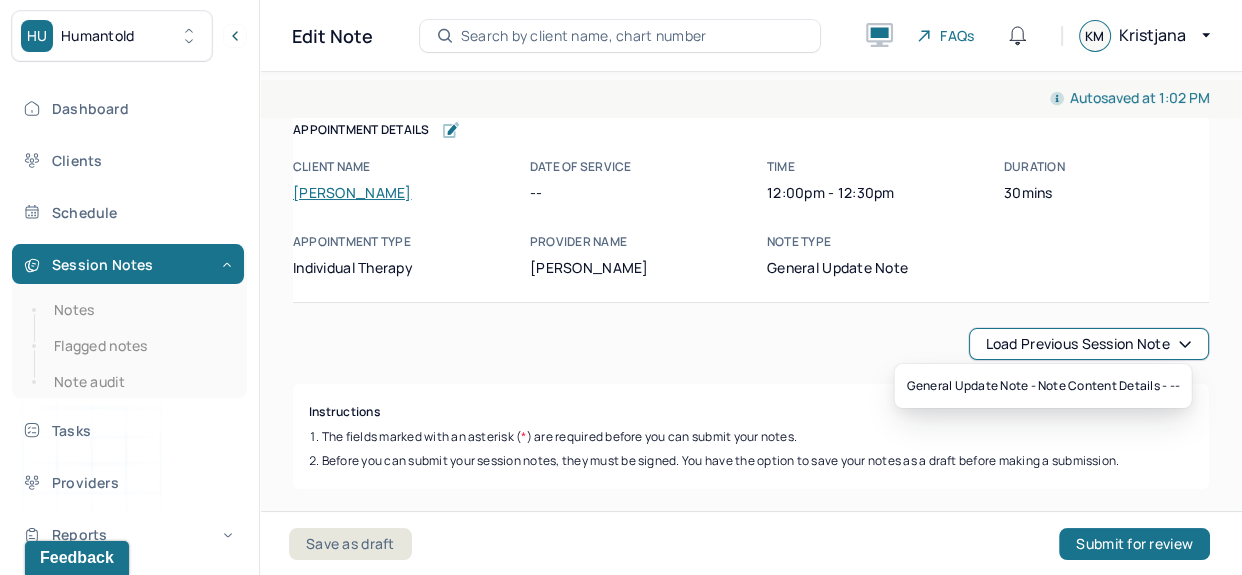 click on "Load previous session note" at bounding box center [1089, 344] 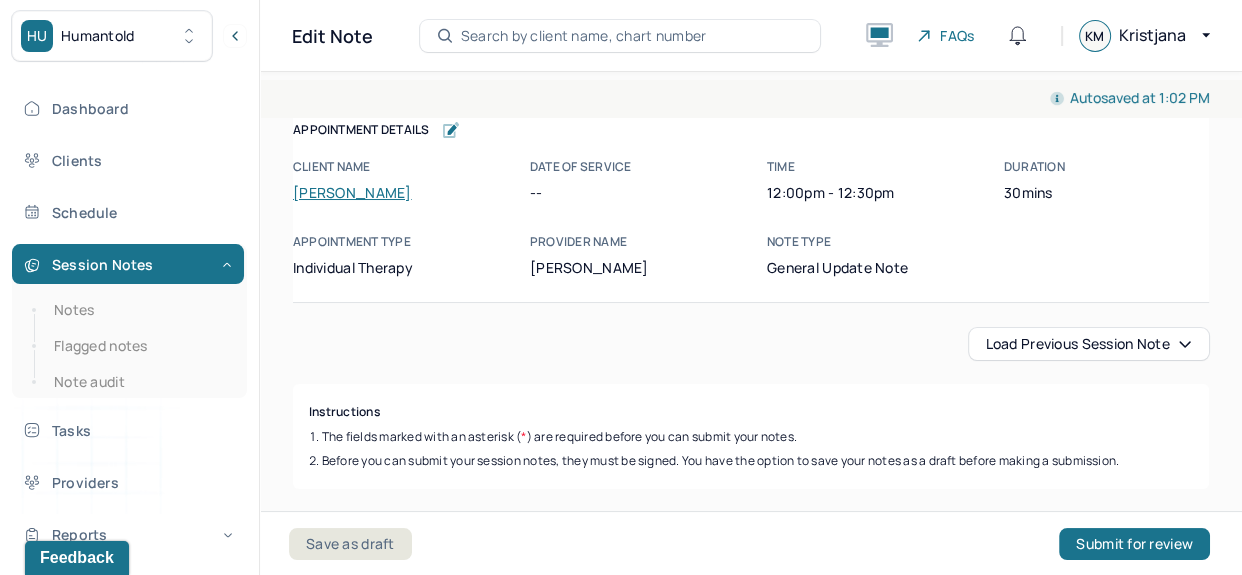 click on "Load previous session note" at bounding box center [1089, 344] 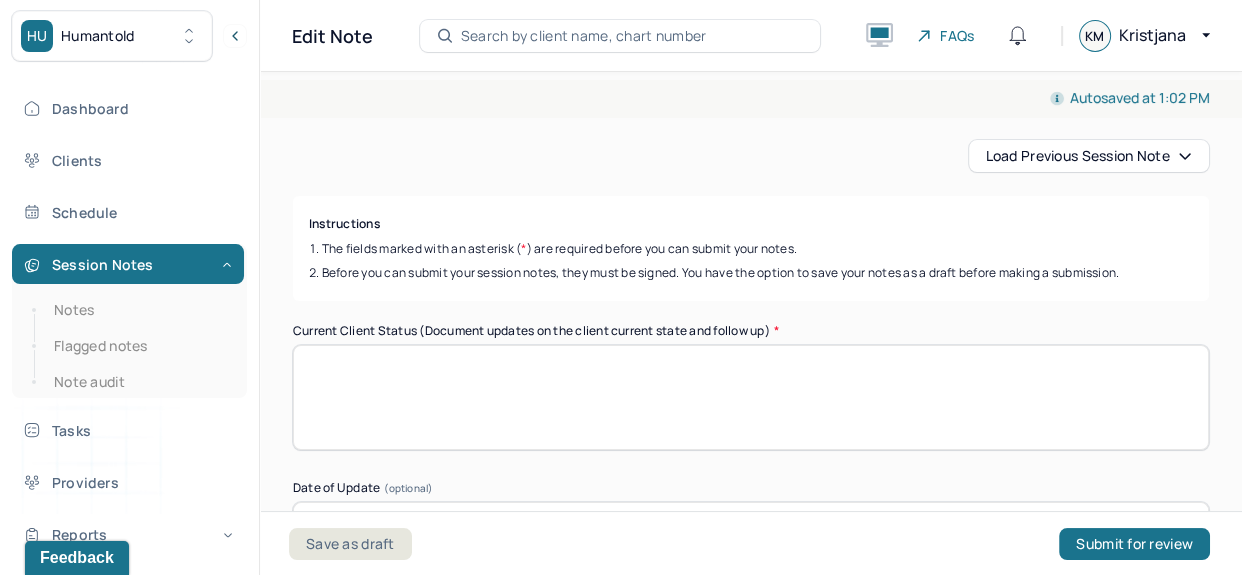 scroll, scrollTop: 200, scrollLeft: 0, axis: vertical 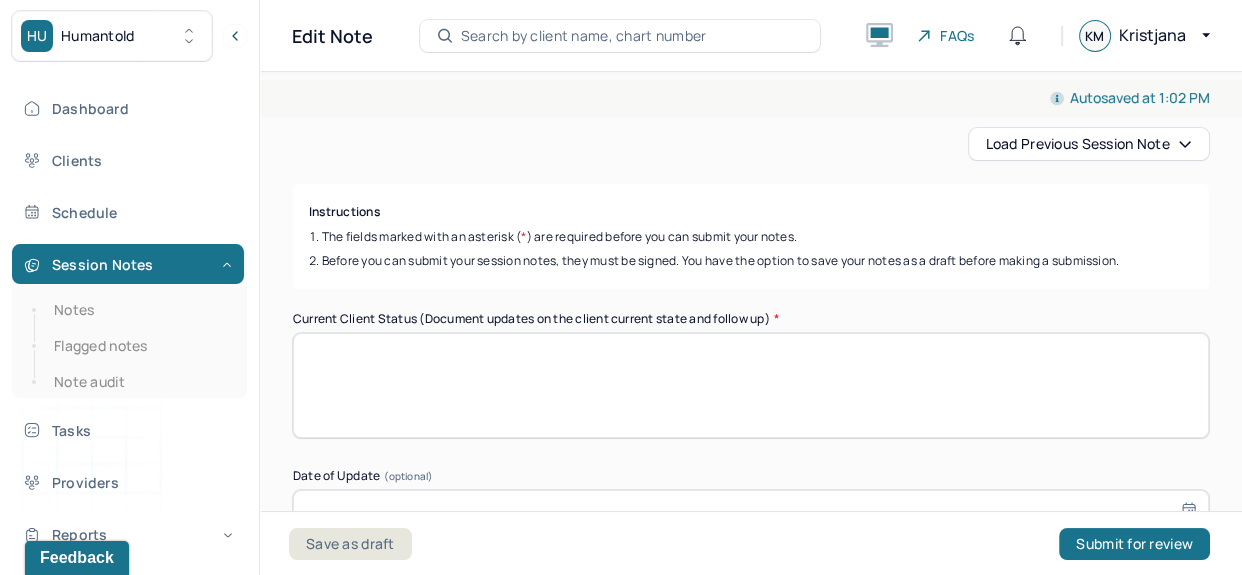 click on "Current Client Status (Document updates on the client current state and follow up) *" at bounding box center (751, 385) 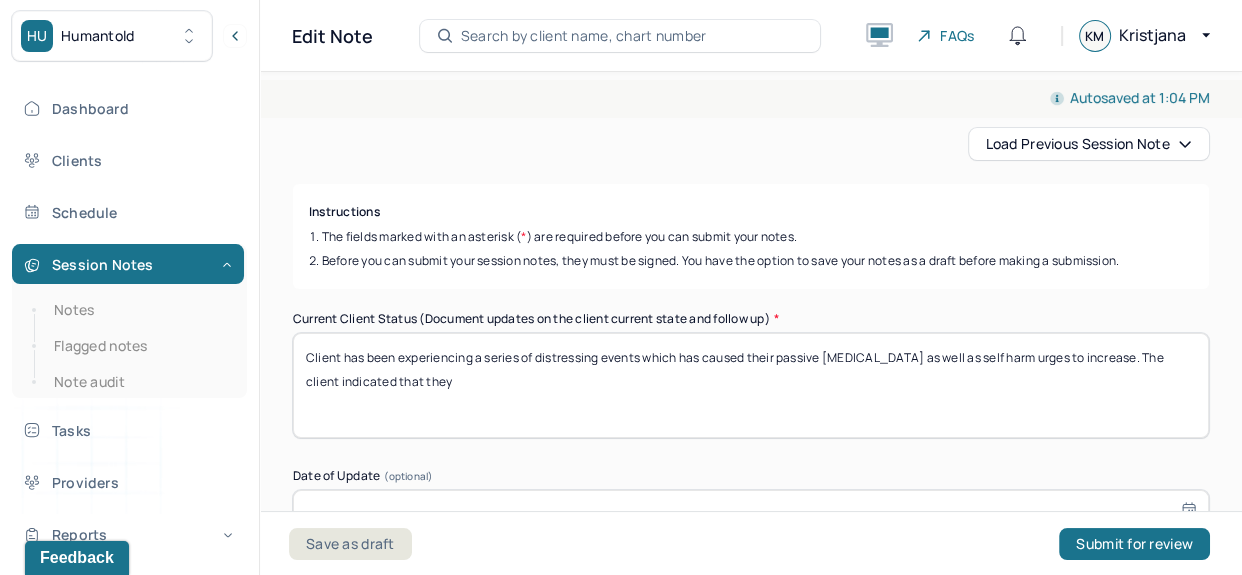 click on "Client has been experiencing a series of distressing events which has caused their passive [MEDICAL_DATA] as well as self harm urges to increase. The client indicated that they" at bounding box center (751, 385) 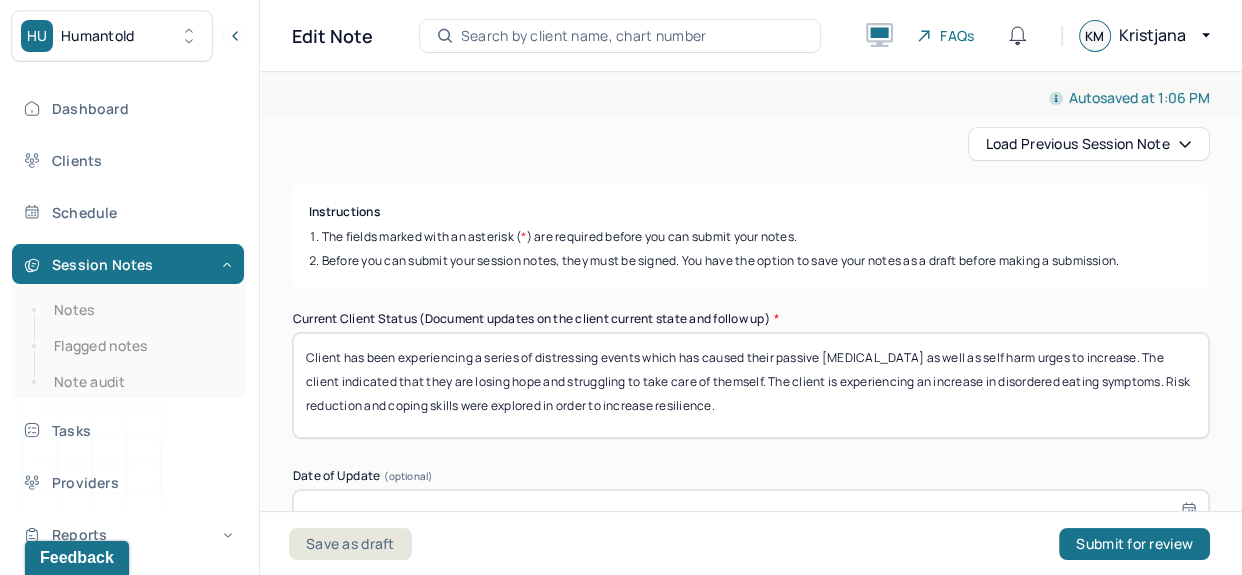 click on "Client has been experiencing a series of distressing events which has caused their passive [MEDICAL_DATA] as well as self harm urges to increase. The client indicated that they are losing hope and struggling to take care of themself. The client is experiencing an increase in disordered eating symptoms. Risk reduction and coping skills were explored in order to increase resilience." at bounding box center [751, 385] 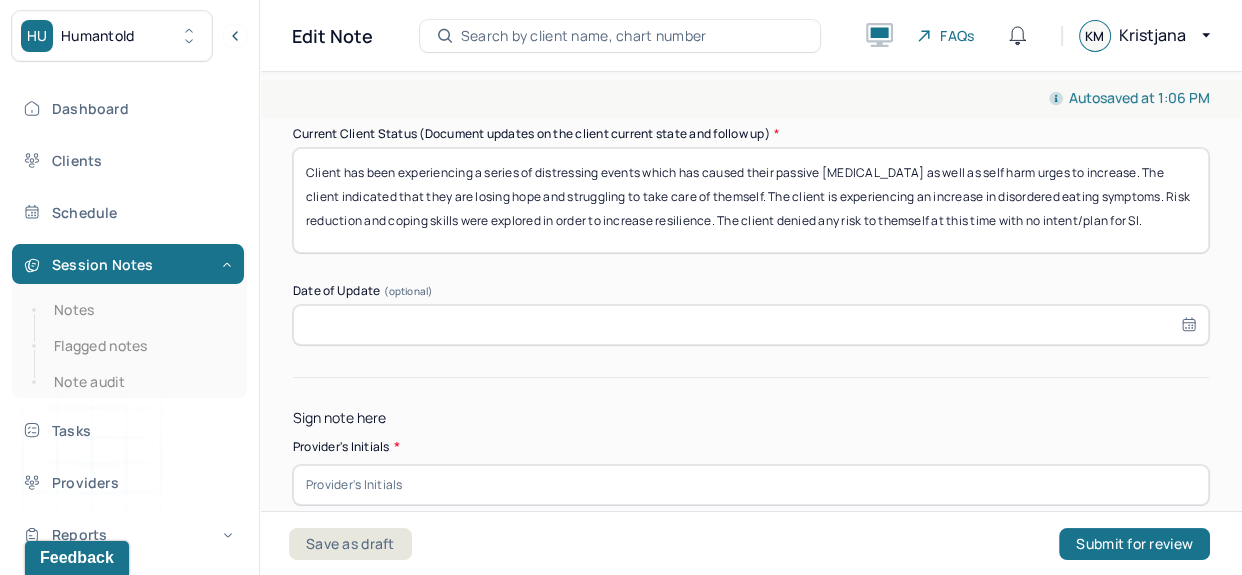 scroll, scrollTop: 386, scrollLeft: 0, axis: vertical 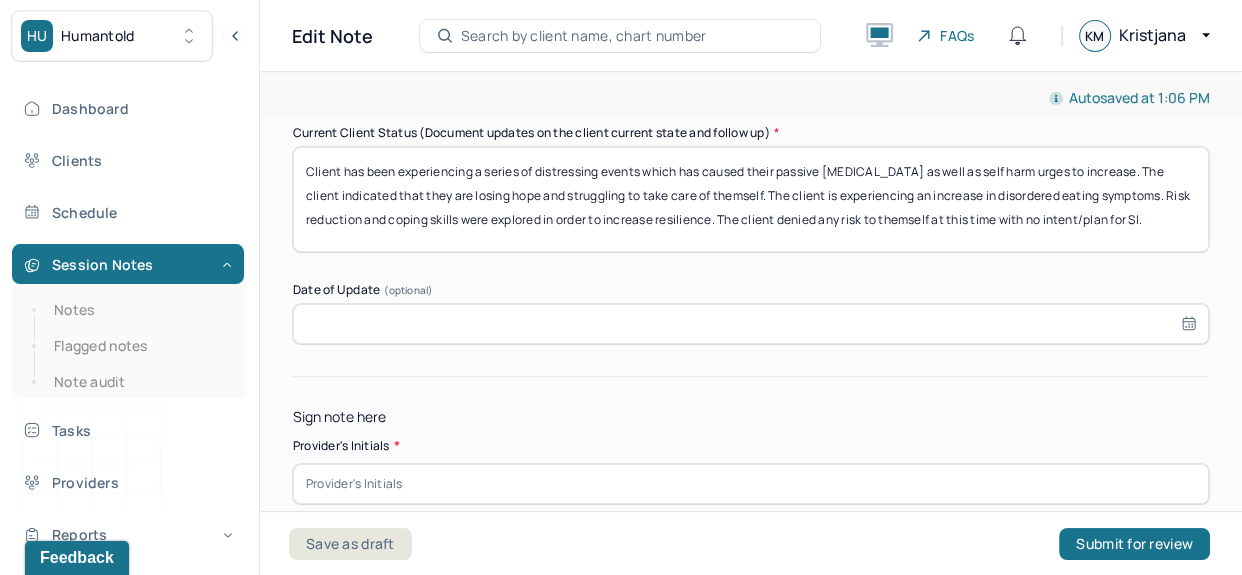type on "Client has been experiencing a series of distressing events which has caused their passive [MEDICAL_DATA] as well as self harm urges to increase. The client indicated that they are losing hope and struggling to take care of themself. The client is experiencing an increase in disordered eating symptoms. Risk reduction and coping skills were explored in order to increase resilience. The client denied any risk to themself at this time with no intent/plan for SI." 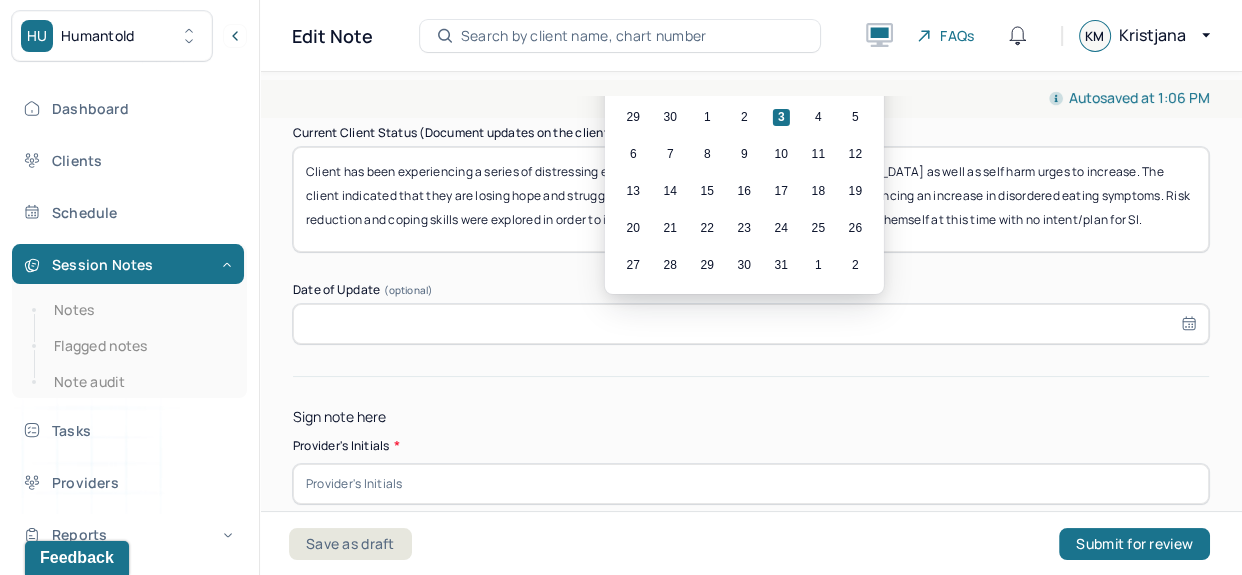 click on "3" at bounding box center (781, 117) 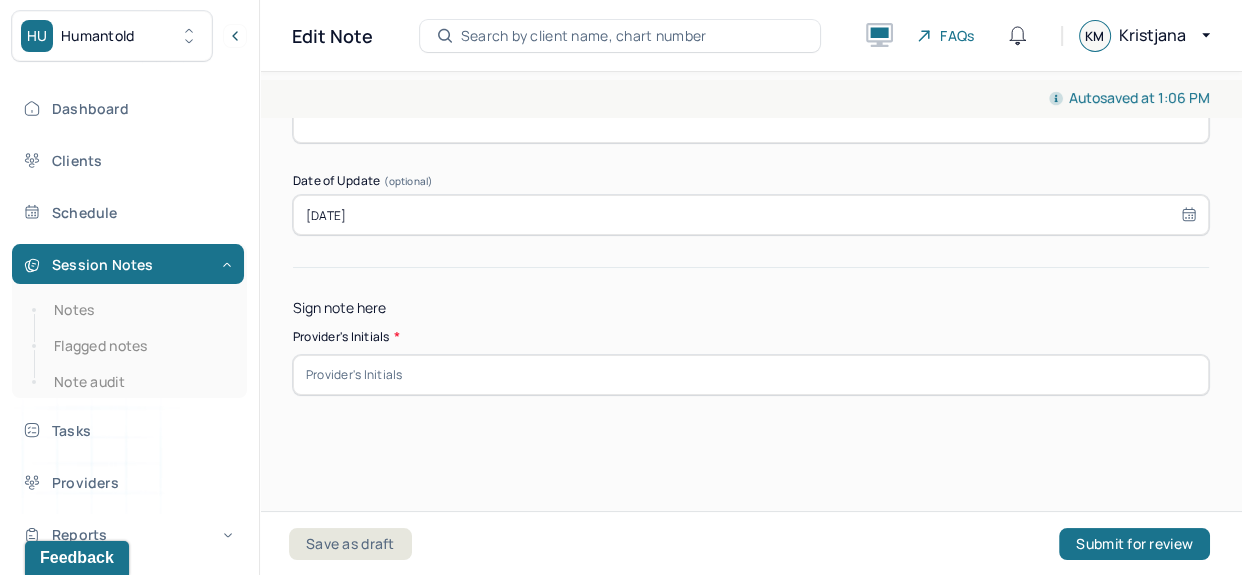 scroll, scrollTop: 494, scrollLeft: 0, axis: vertical 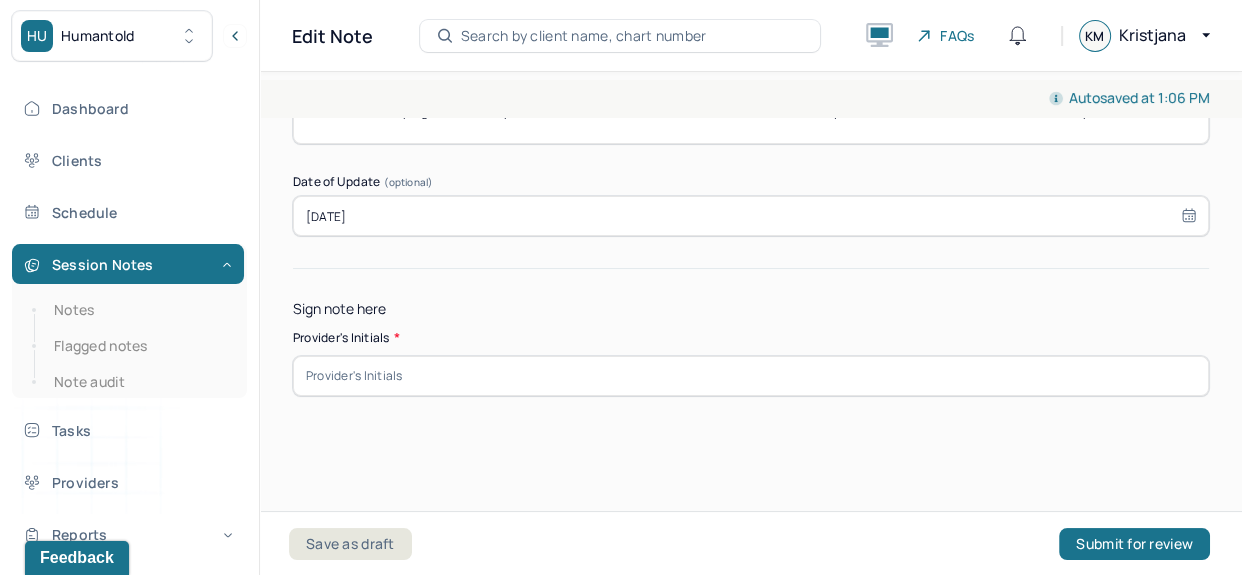 click at bounding box center (751, 376) 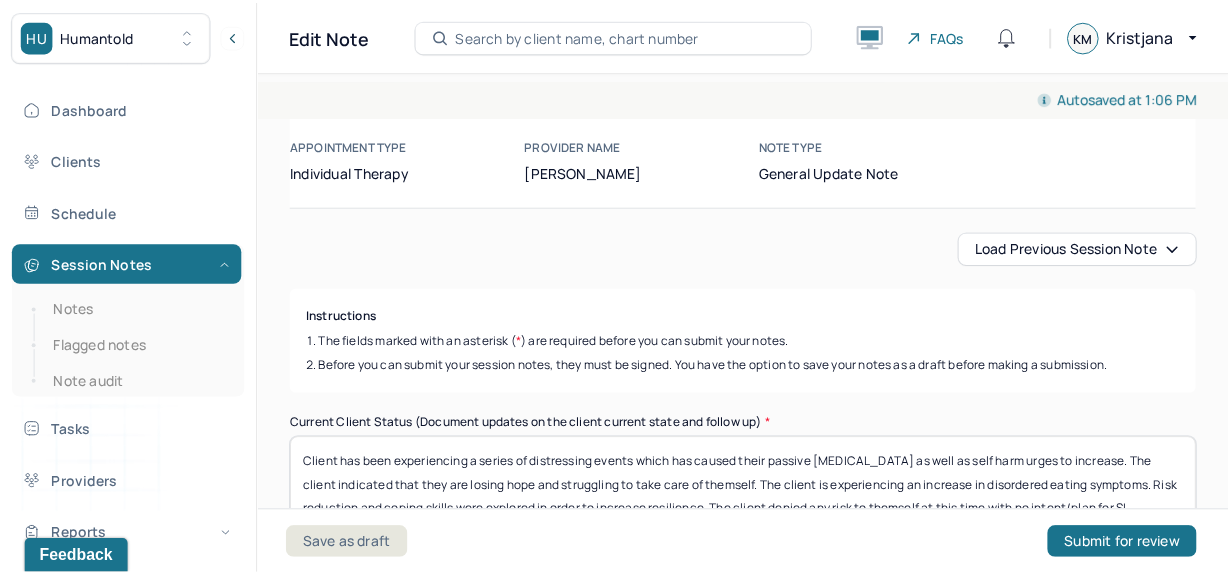 scroll, scrollTop: 0, scrollLeft: 0, axis: both 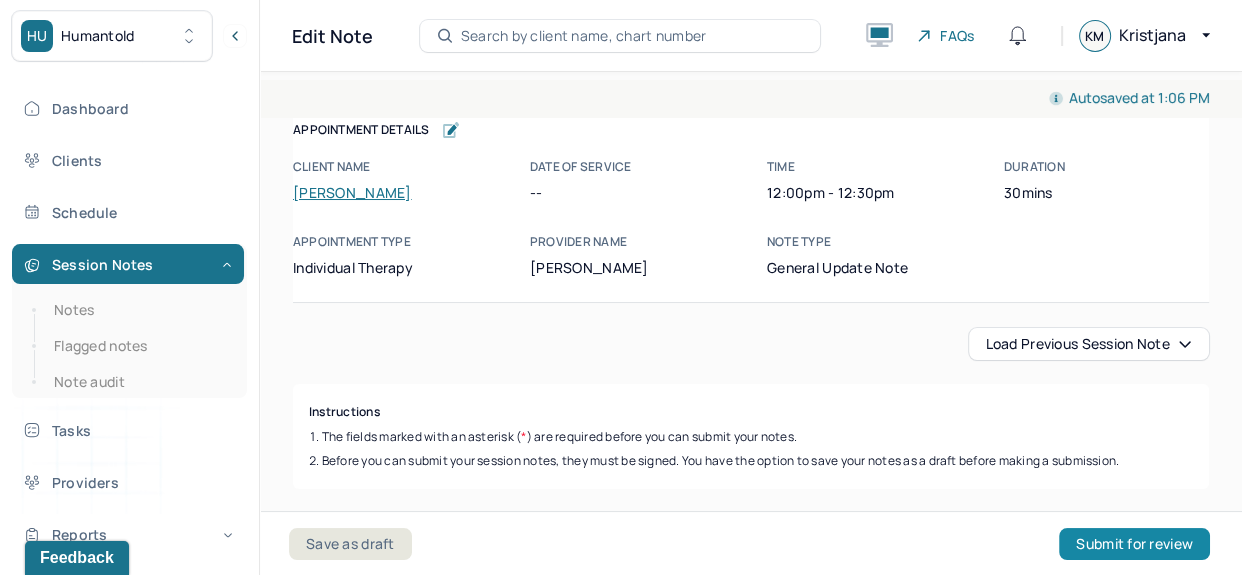 type on "kem" 